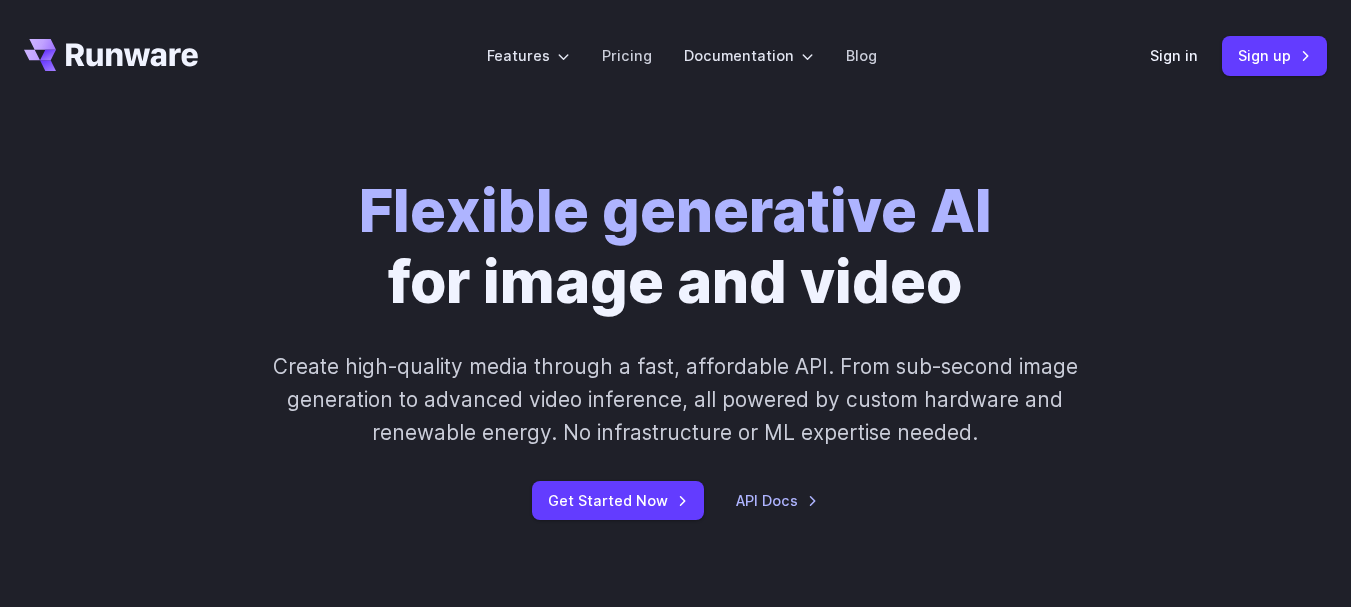 scroll, scrollTop: 0, scrollLeft: 0, axis: both 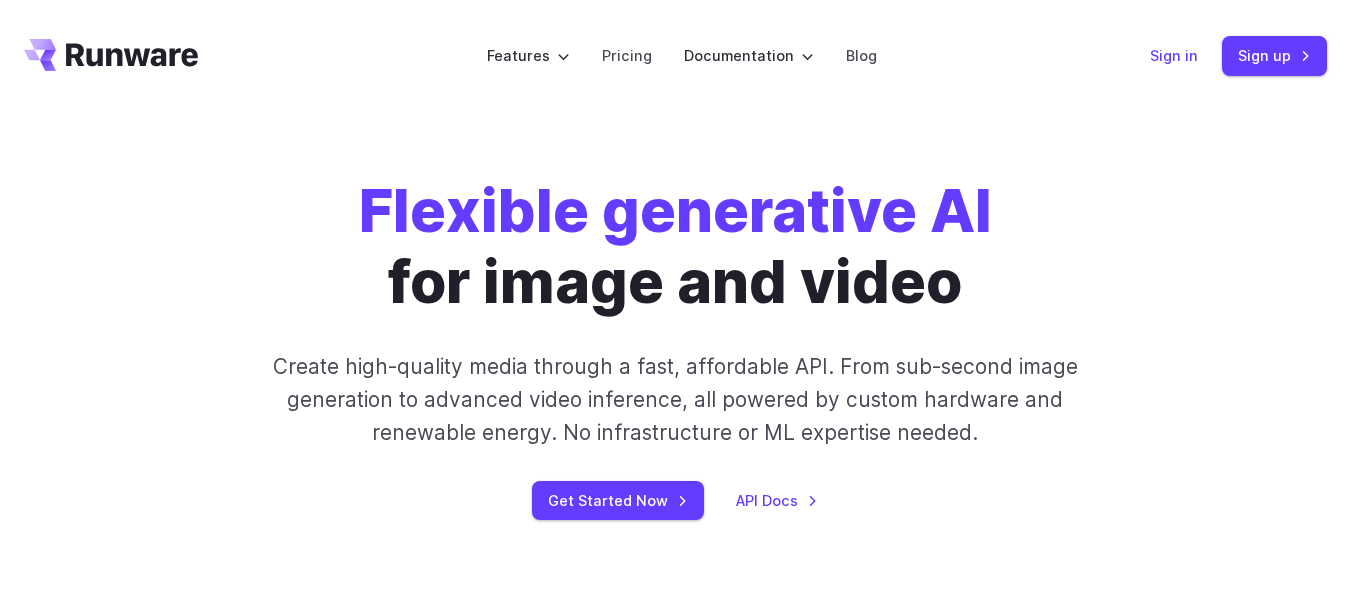 click on "Sign in" at bounding box center (1174, 55) 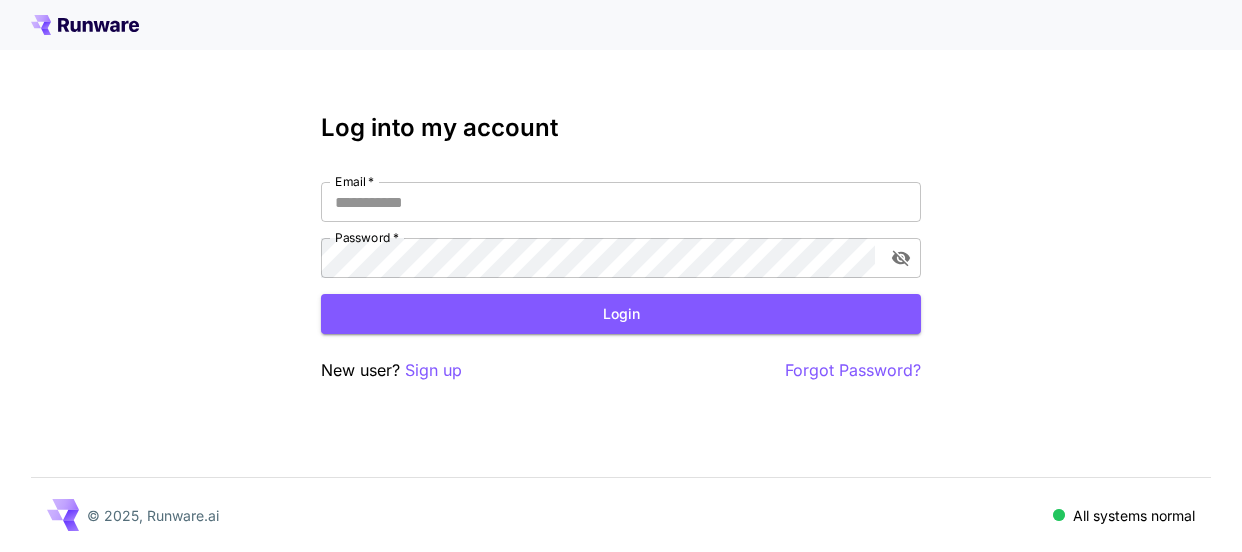scroll, scrollTop: 0, scrollLeft: 0, axis: both 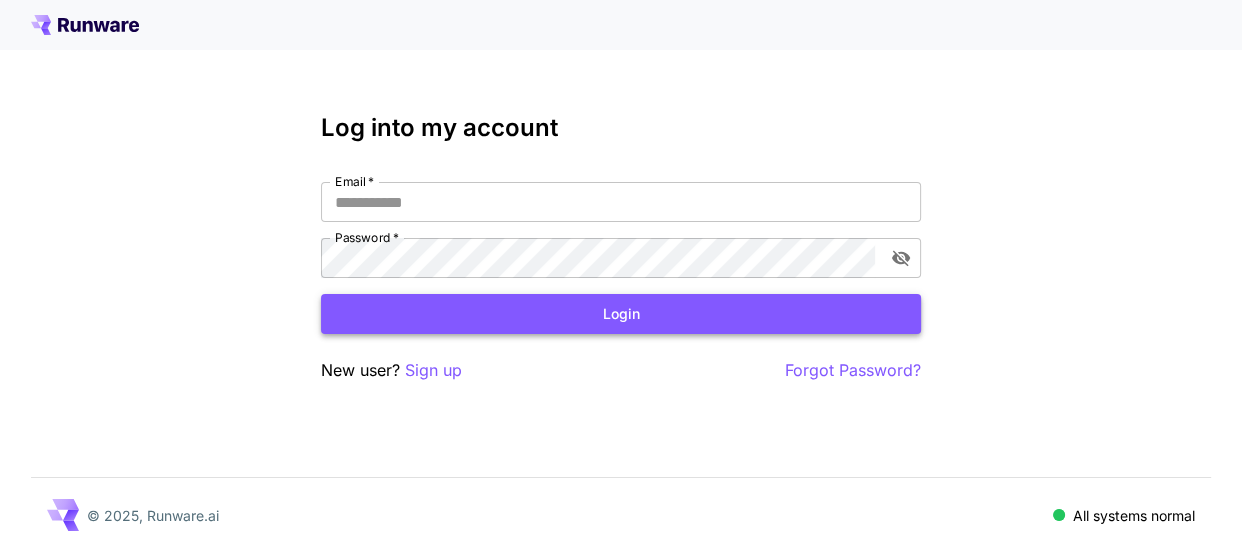type on "**********" 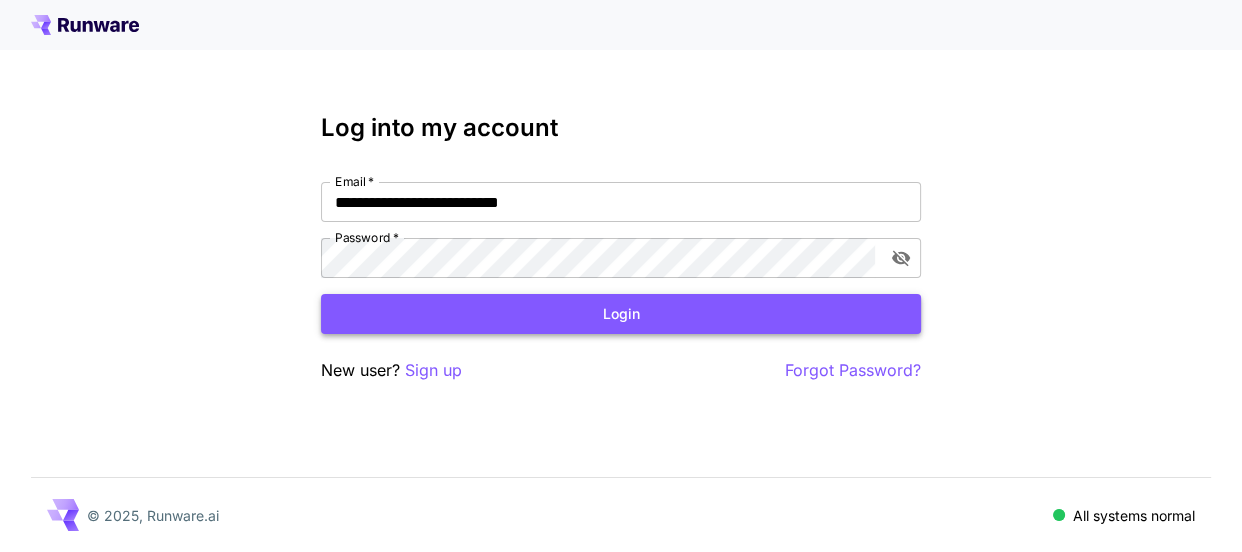click on "Login" at bounding box center (621, 314) 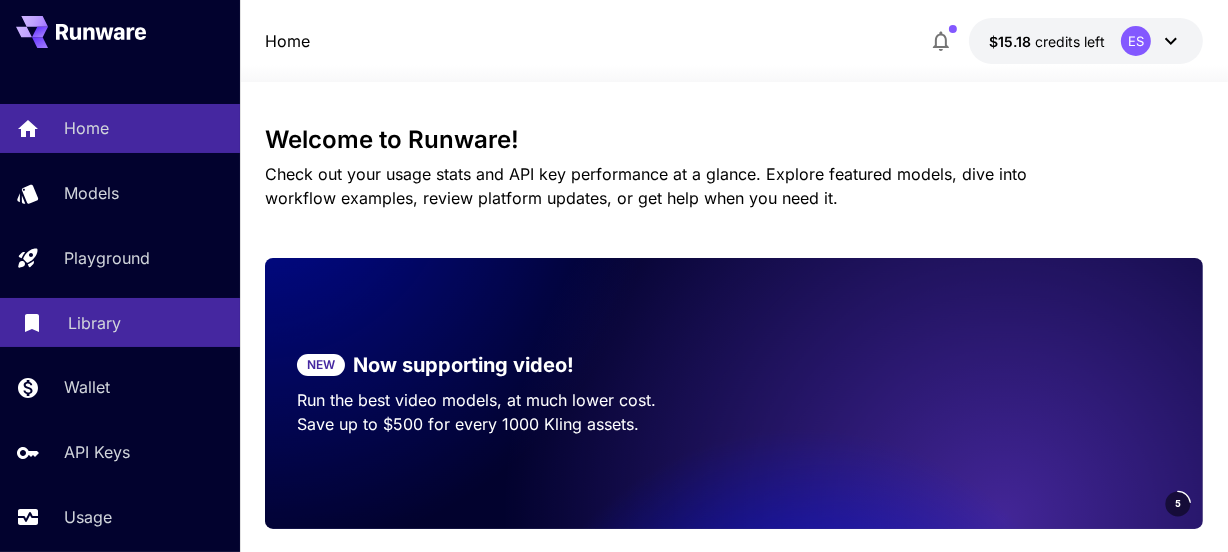 scroll, scrollTop: 149, scrollLeft: 0, axis: vertical 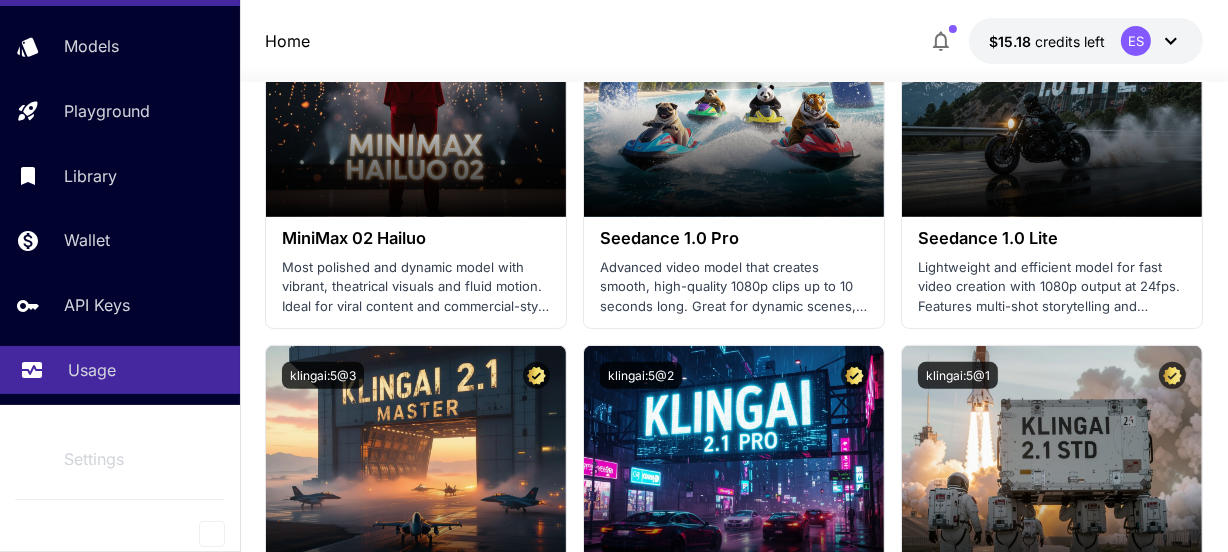 click on "Usage" at bounding box center [92, 370] 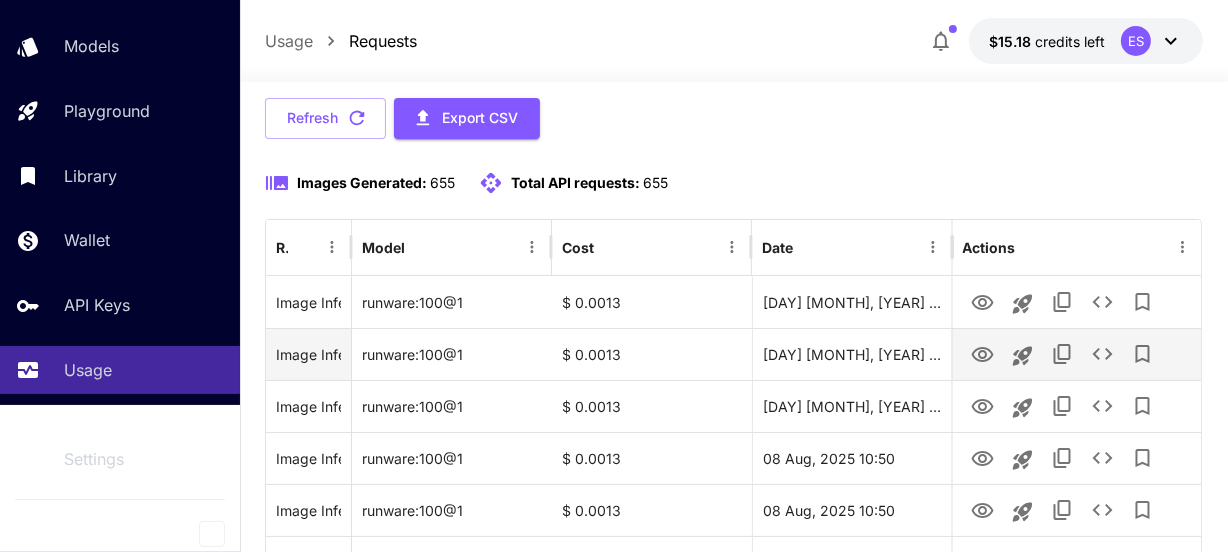 scroll, scrollTop: 727, scrollLeft: 0, axis: vertical 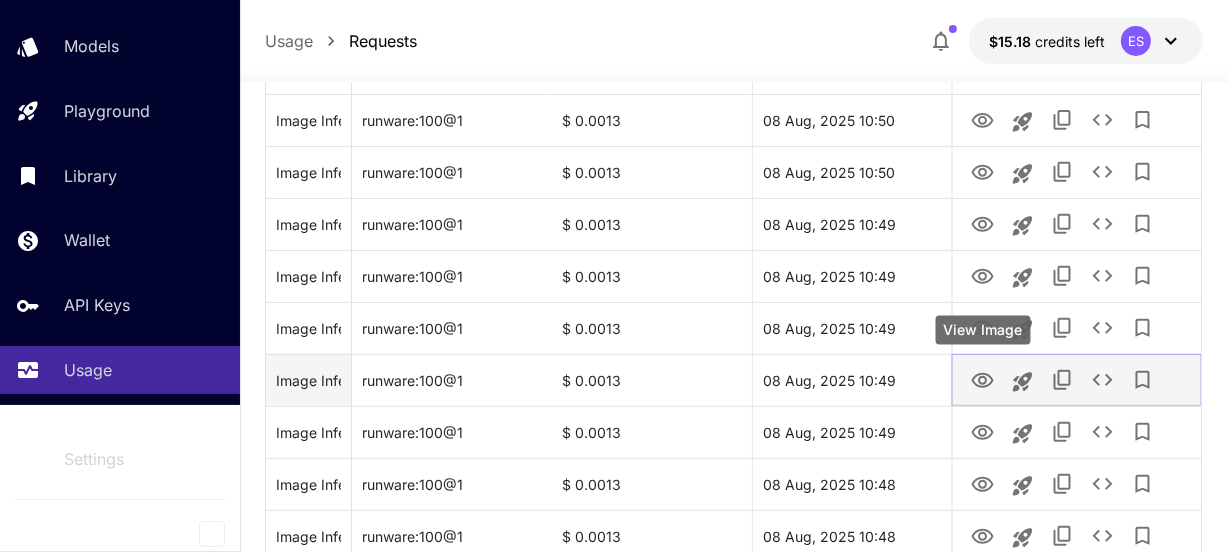 click 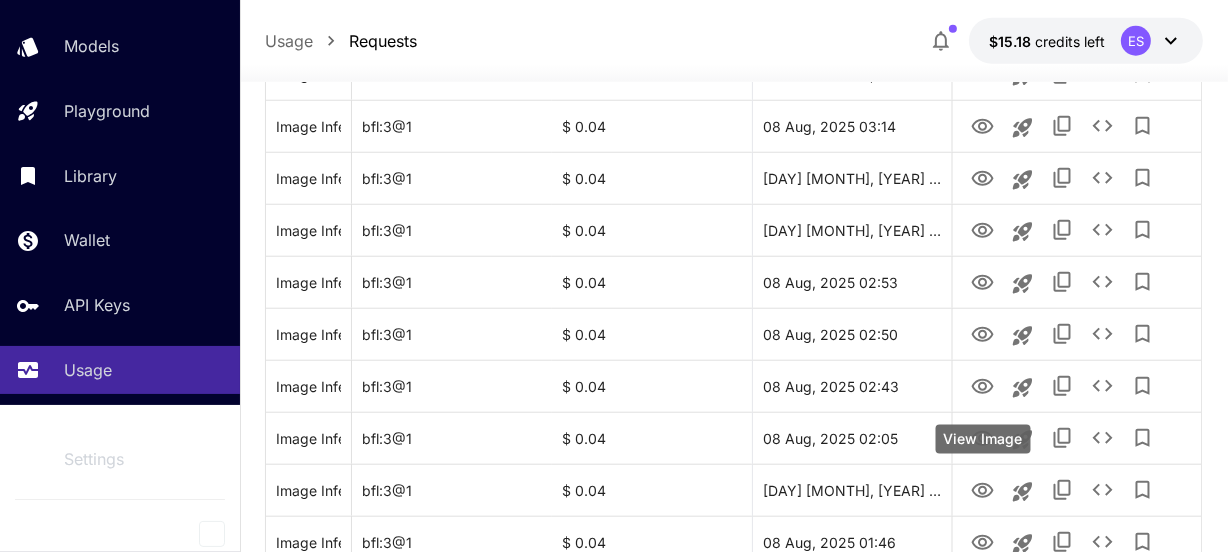 scroll, scrollTop: 1727, scrollLeft: 0, axis: vertical 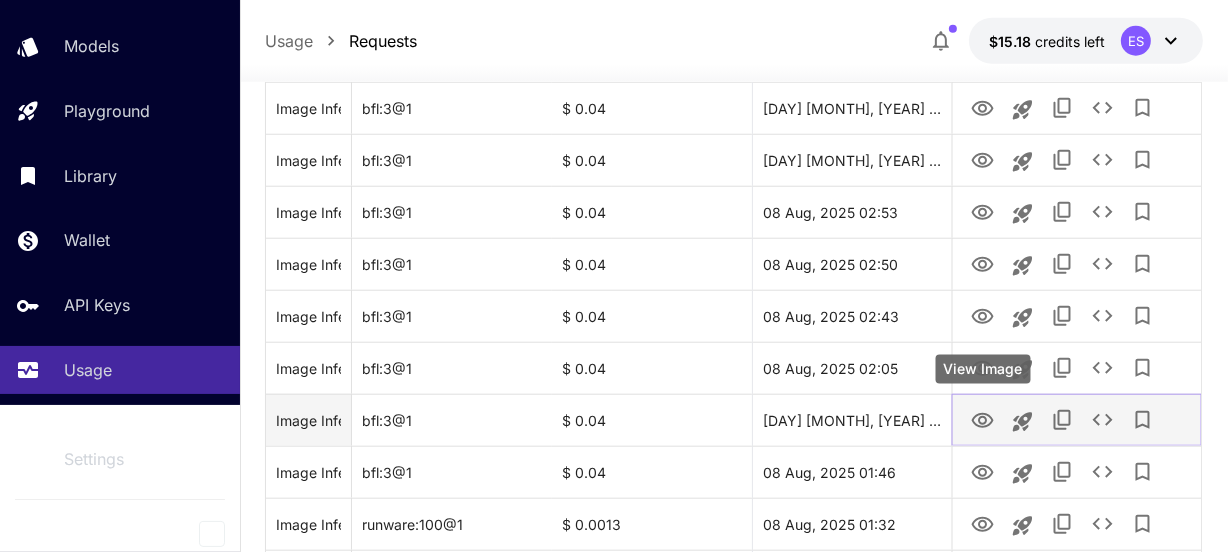 click 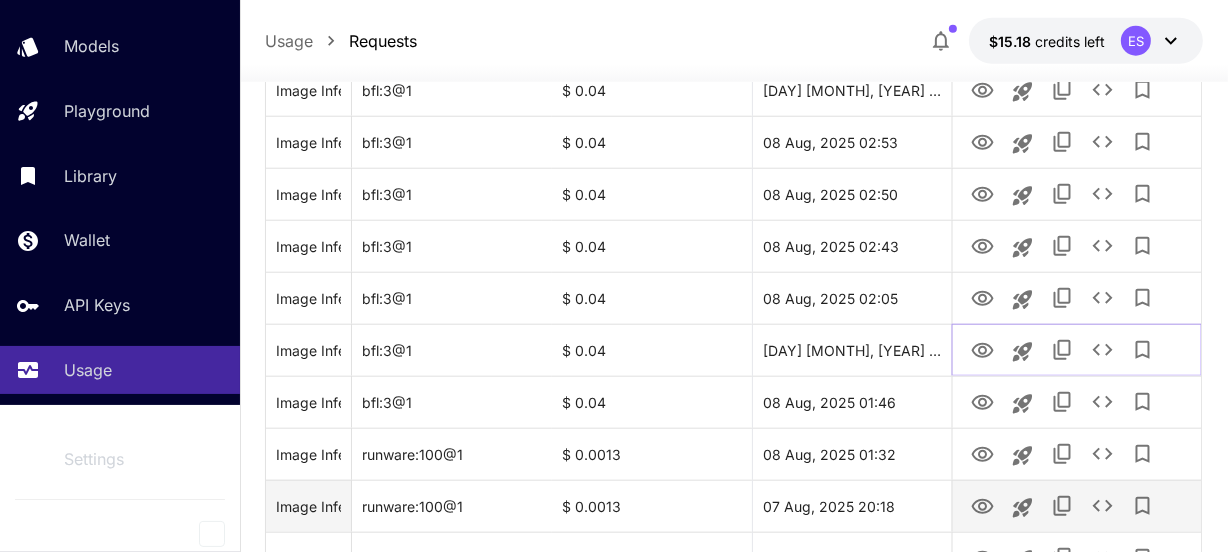 scroll, scrollTop: 1818, scrollLeft: 0, axis: vertical 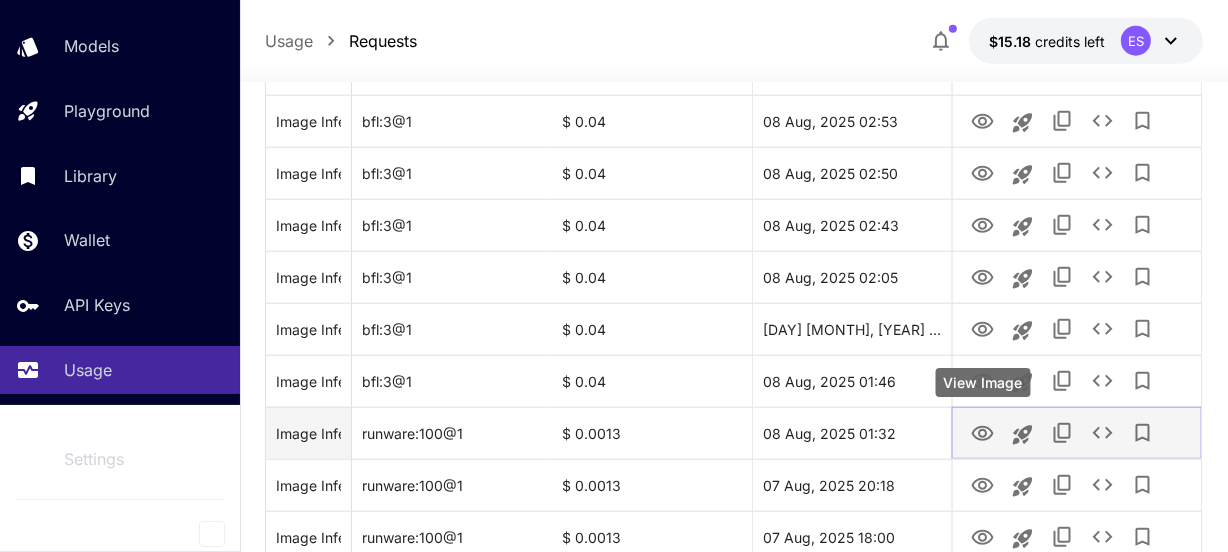 click 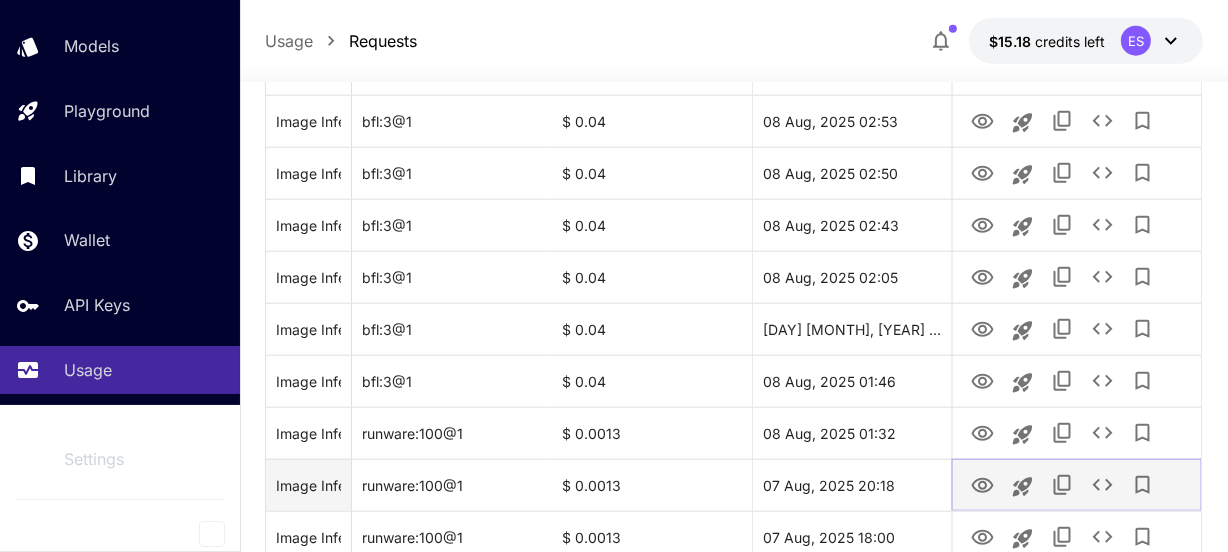 click 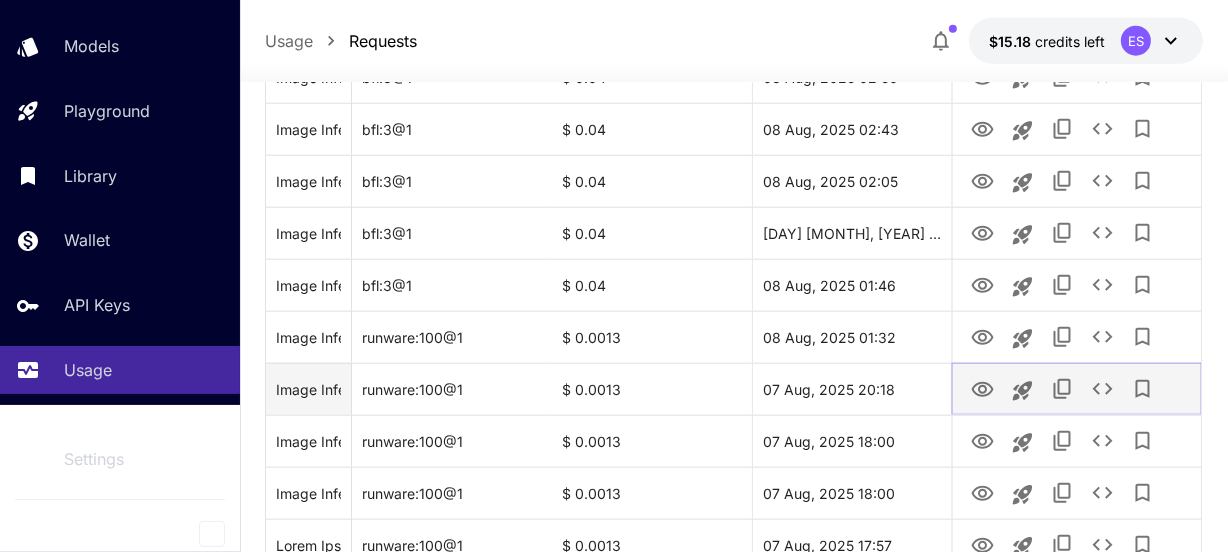 scroll, scrollTop: 2090, scrollLeft: 0, axis: vertical 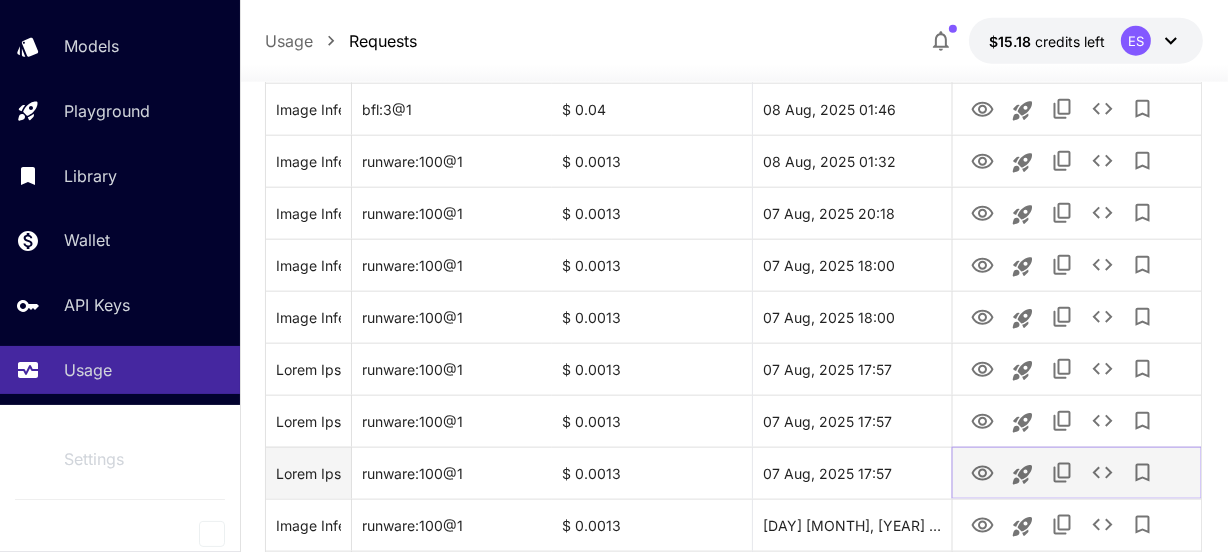 click 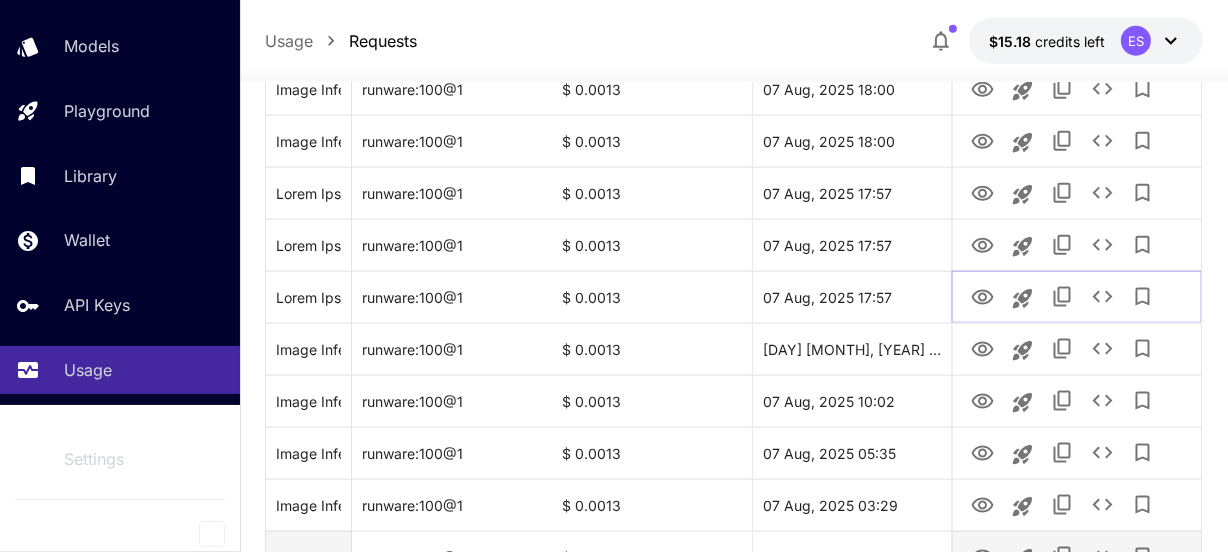 scroll, scrollTop: 2545, scrollLeft: 0, axis: vertical 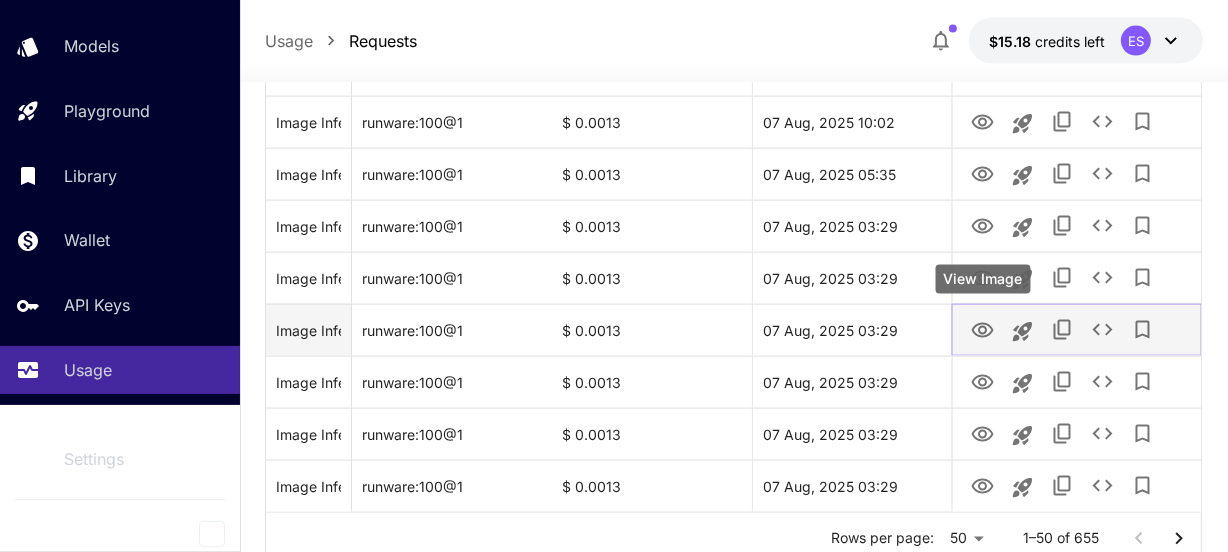 click 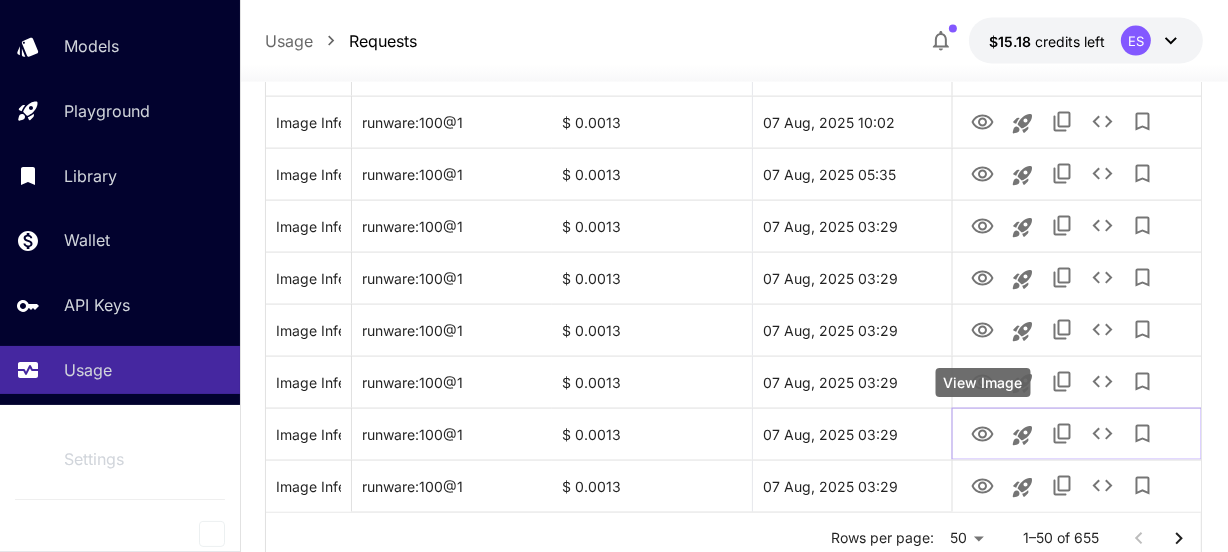 click on "View Image" at bounding box center [983, 383] 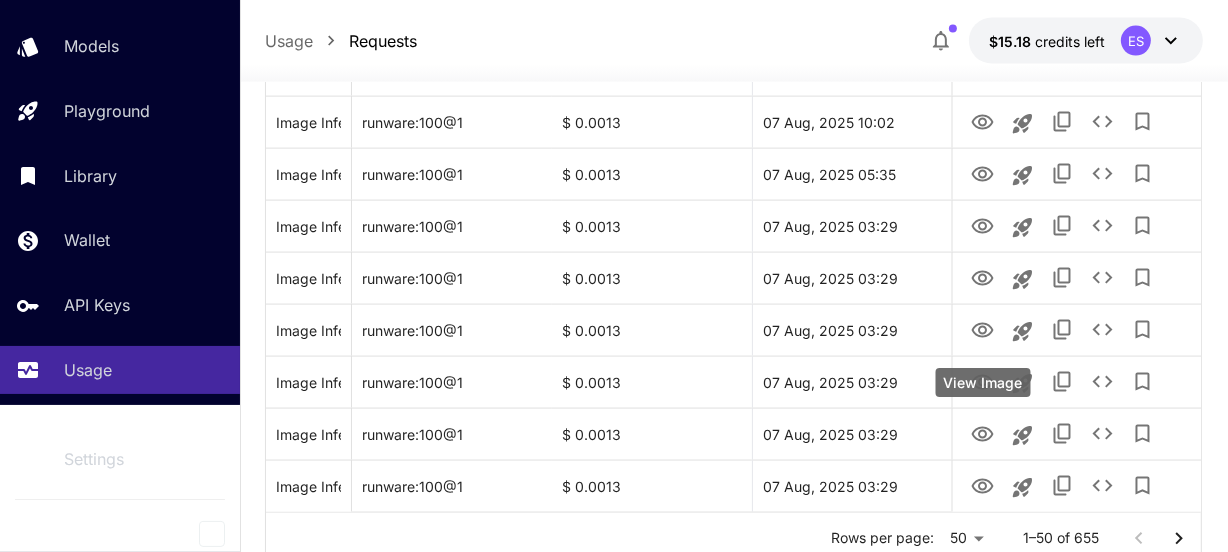 click on "**********" at bounding box center [614, -960] 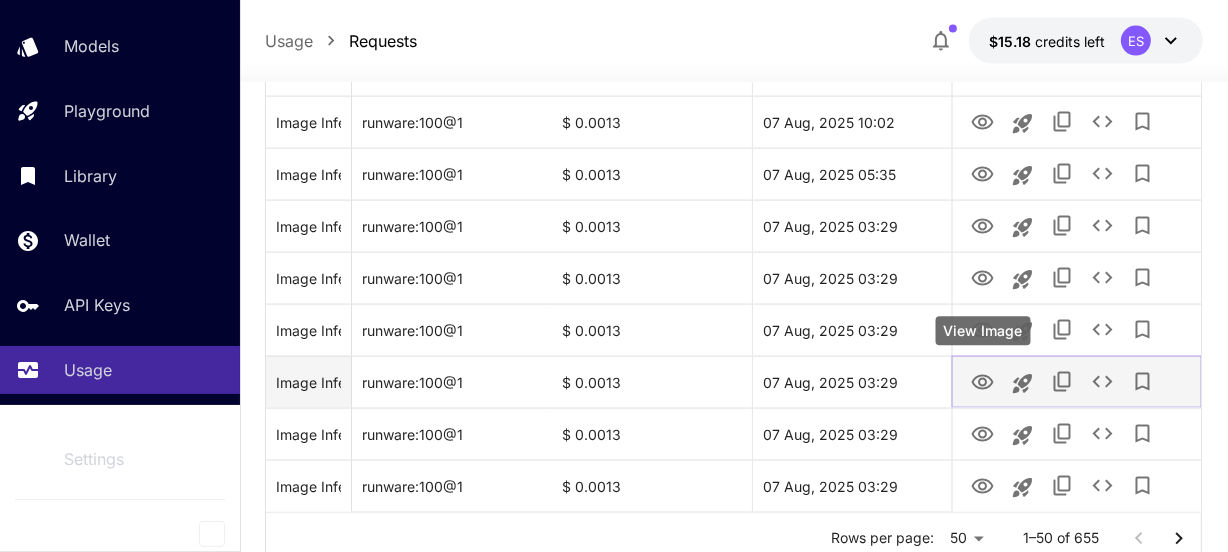 click 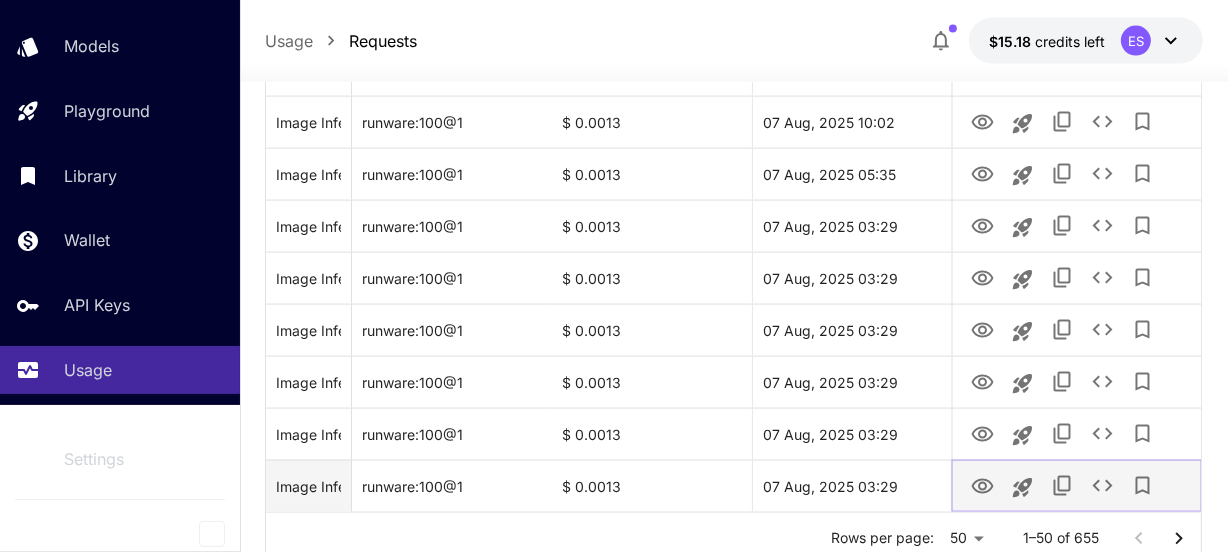 click 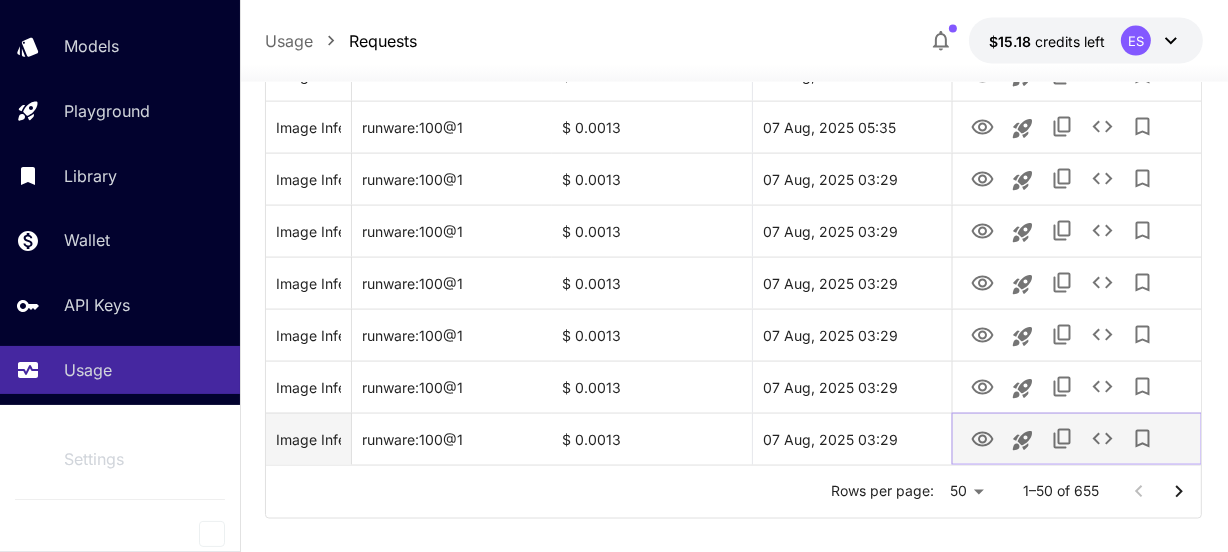 scroll, scrollTop: 2618, scrollLeft: 0, axis: vertical 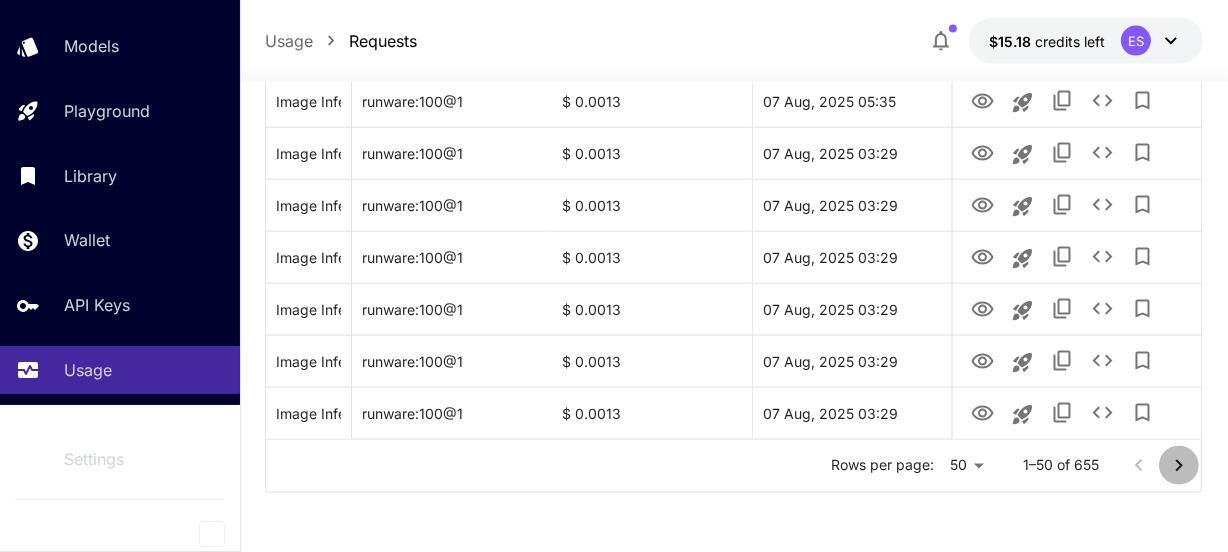 click 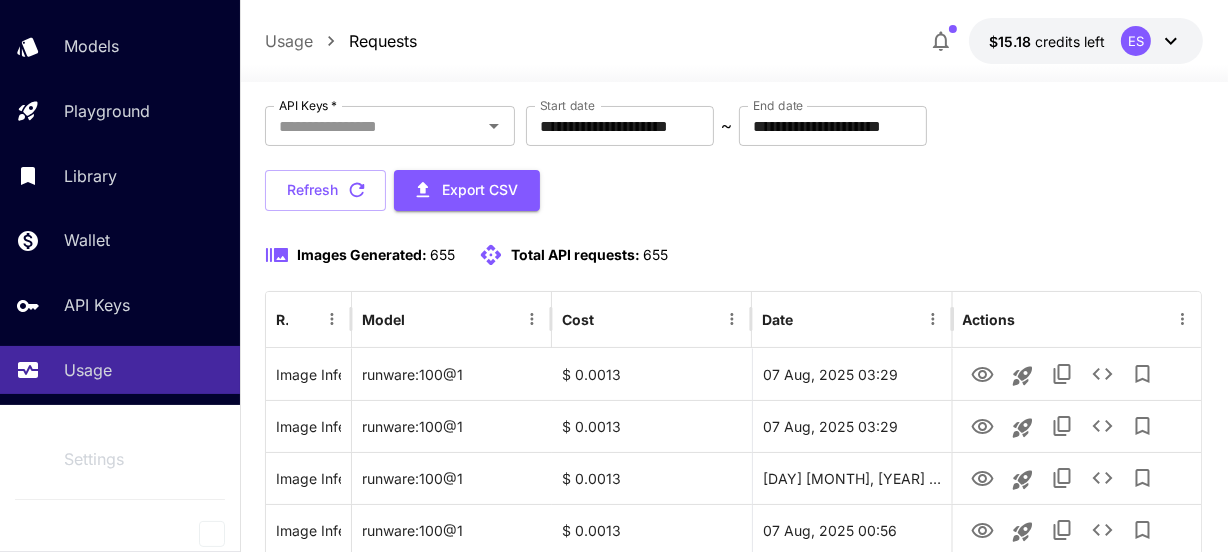 scroll, scrollTop: 0, scrollLeft: 0, axis: both 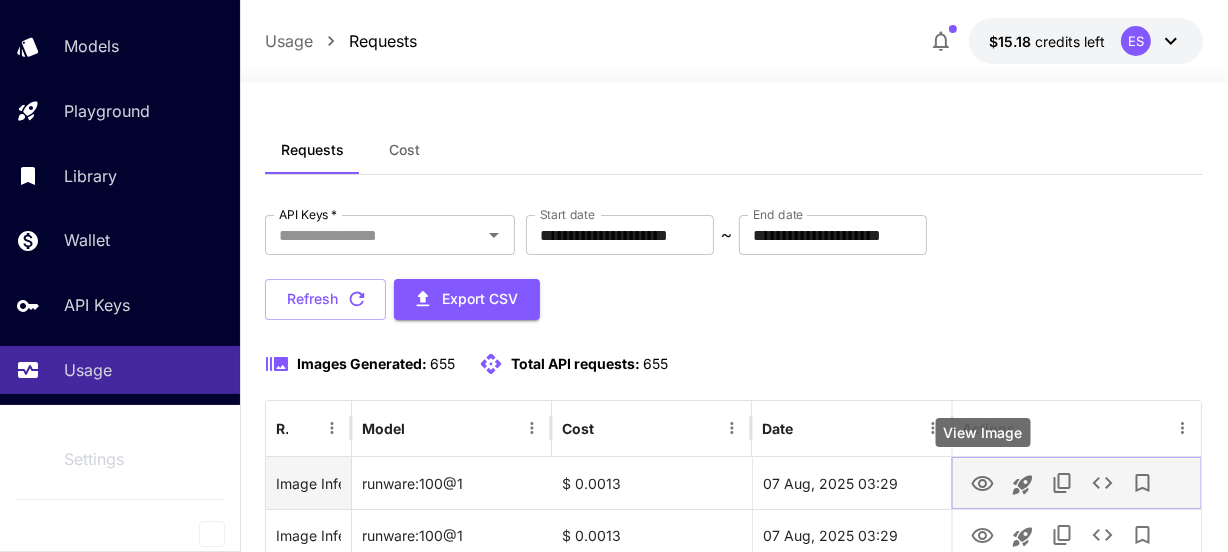 click 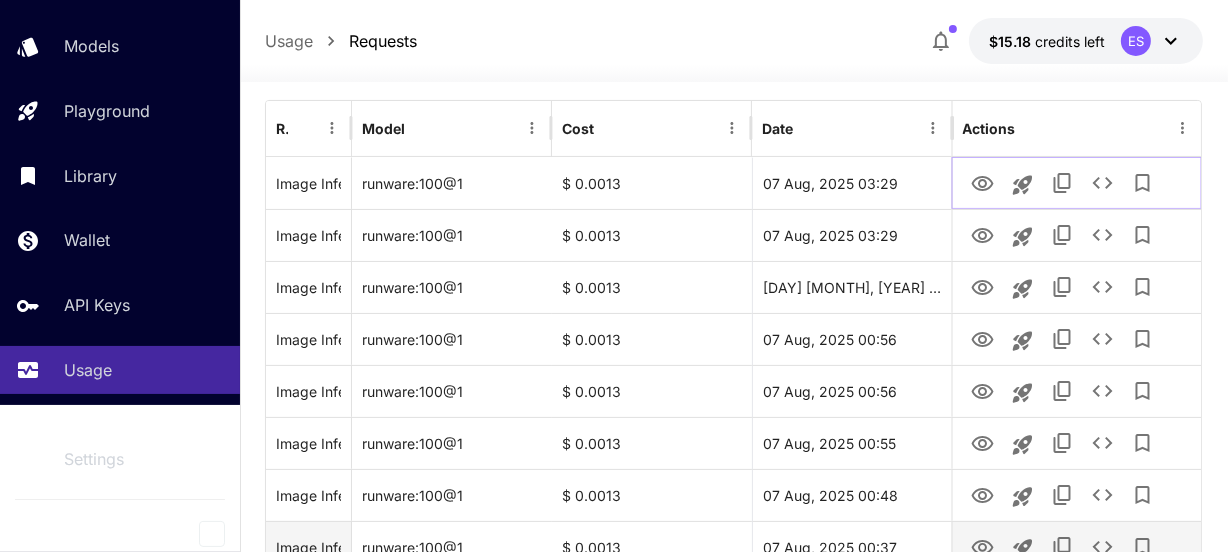scroll, scrollTop: 363, scrollLeft: 0, axis: vertical 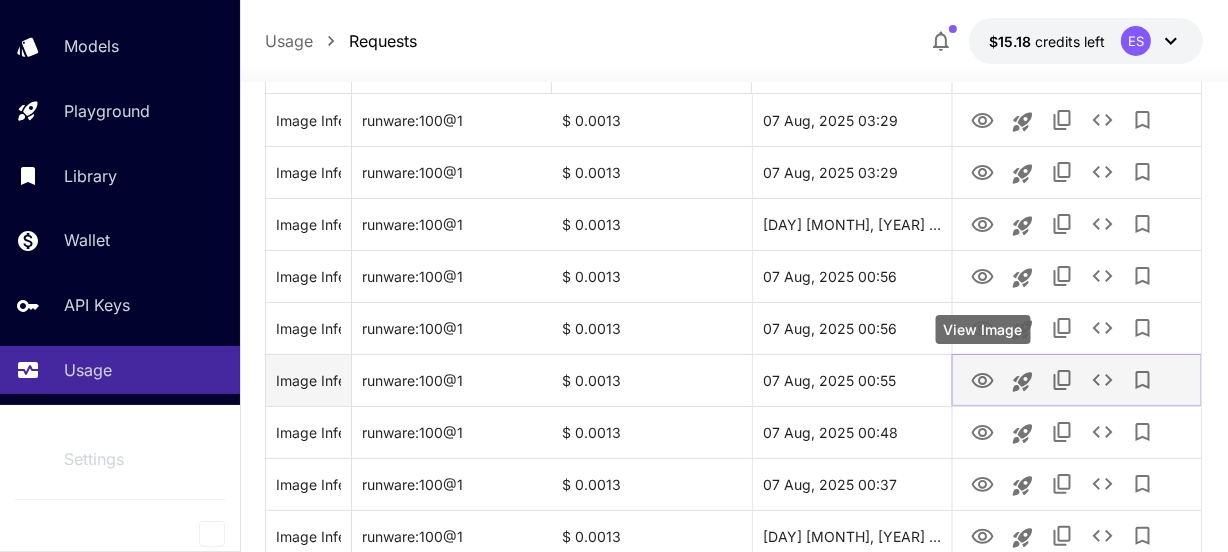 click 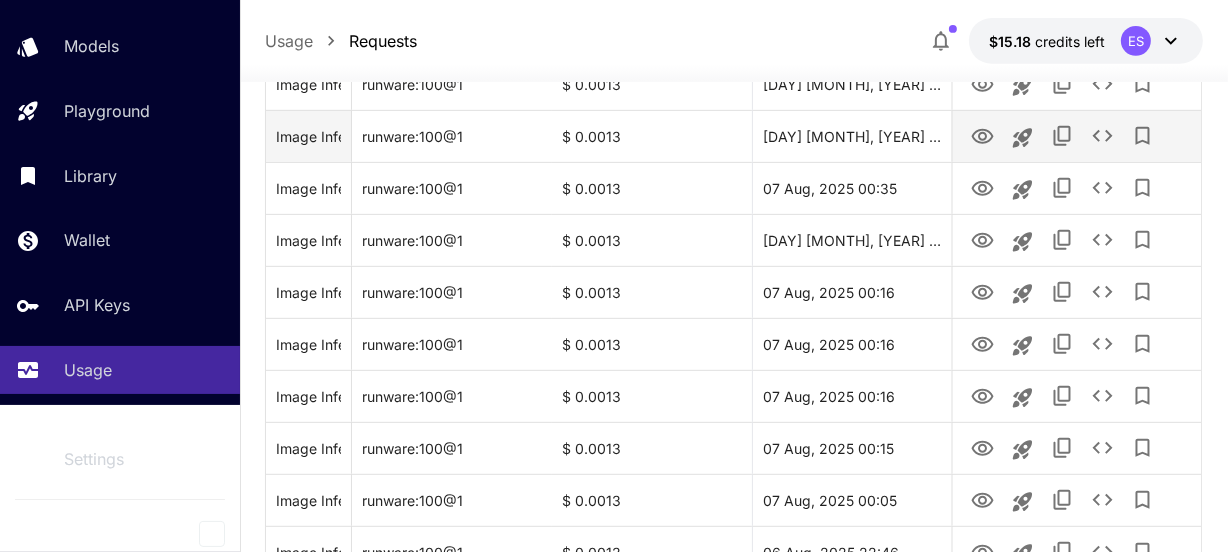 scroll, scrollTop: 818, scrollLeft: 0, axis: vertical 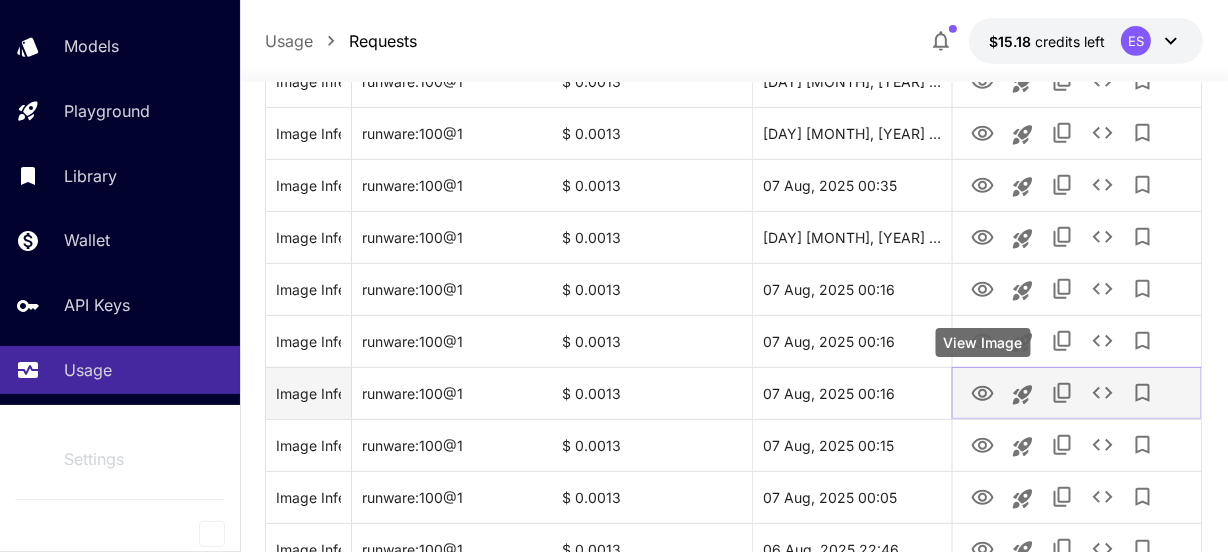 click 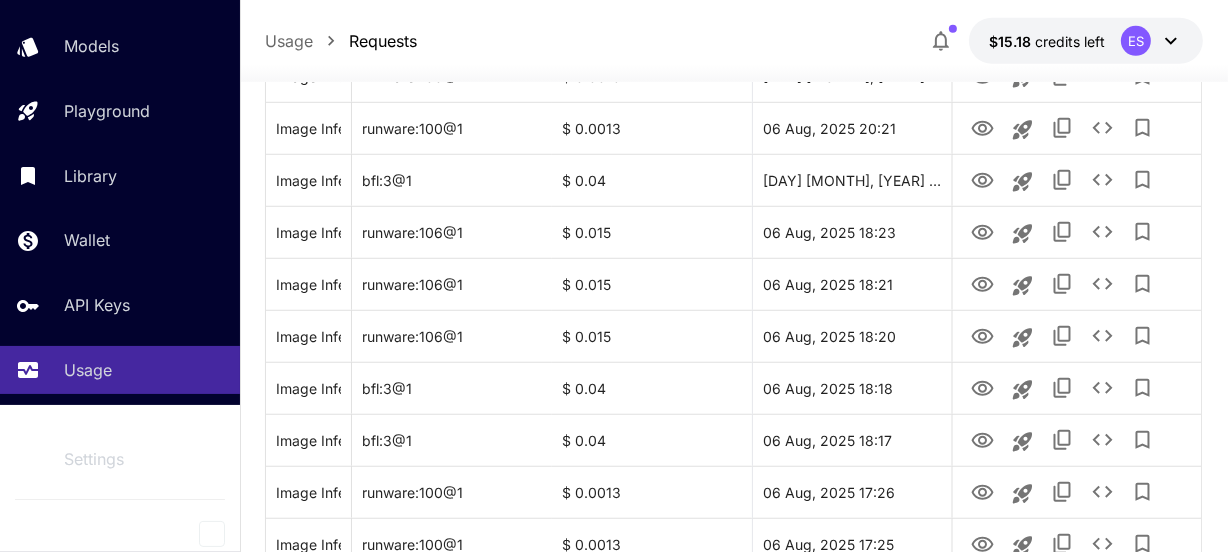 scroll, scrollTop: 1363, scrollLeft: 0, axis: vertical 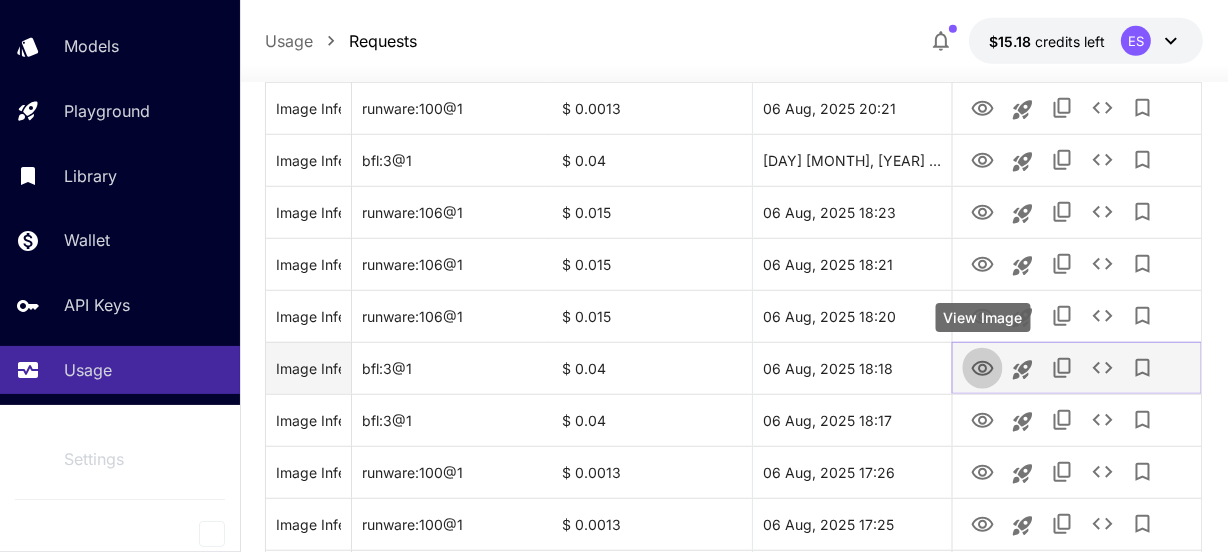 click 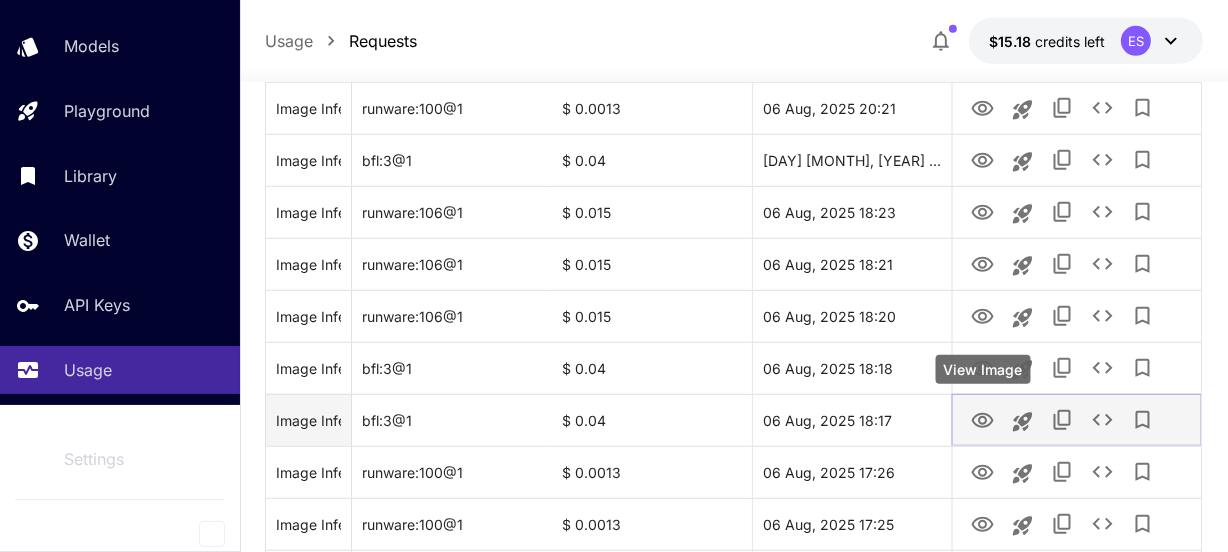 click 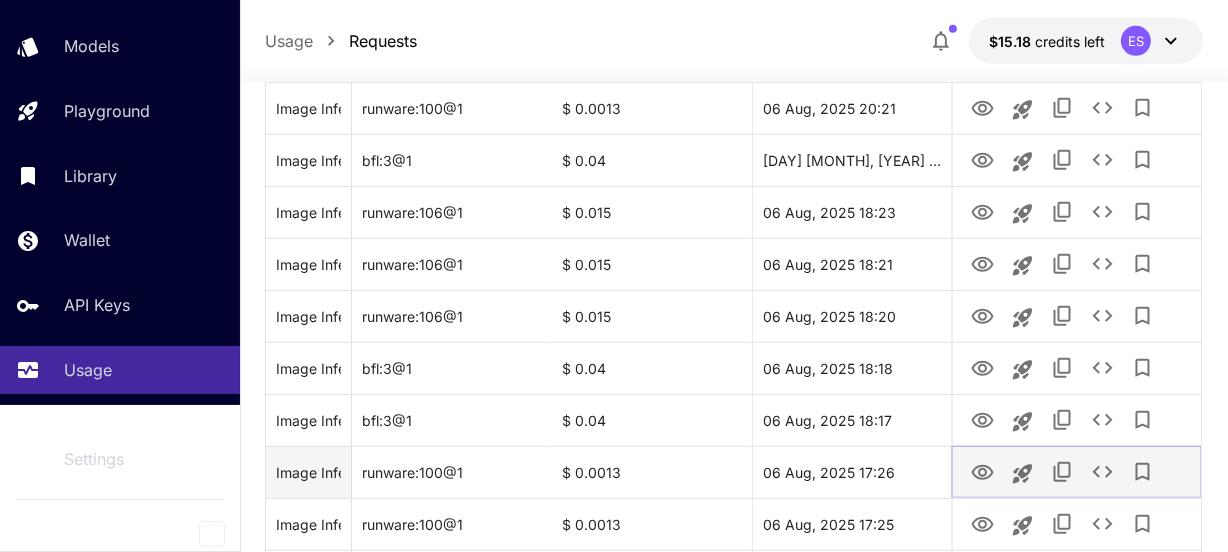 click 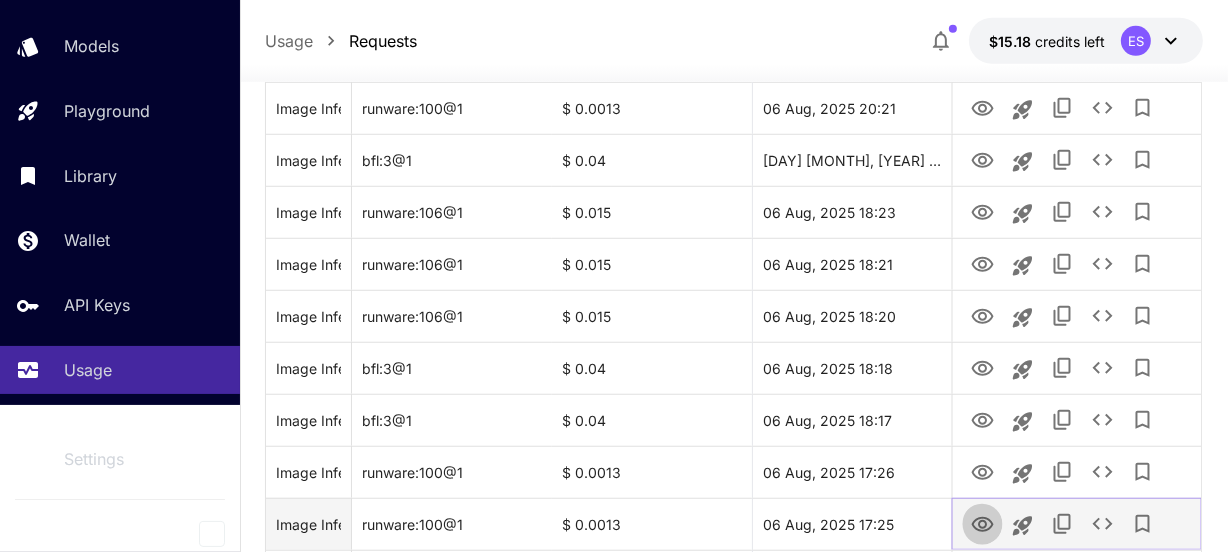 click 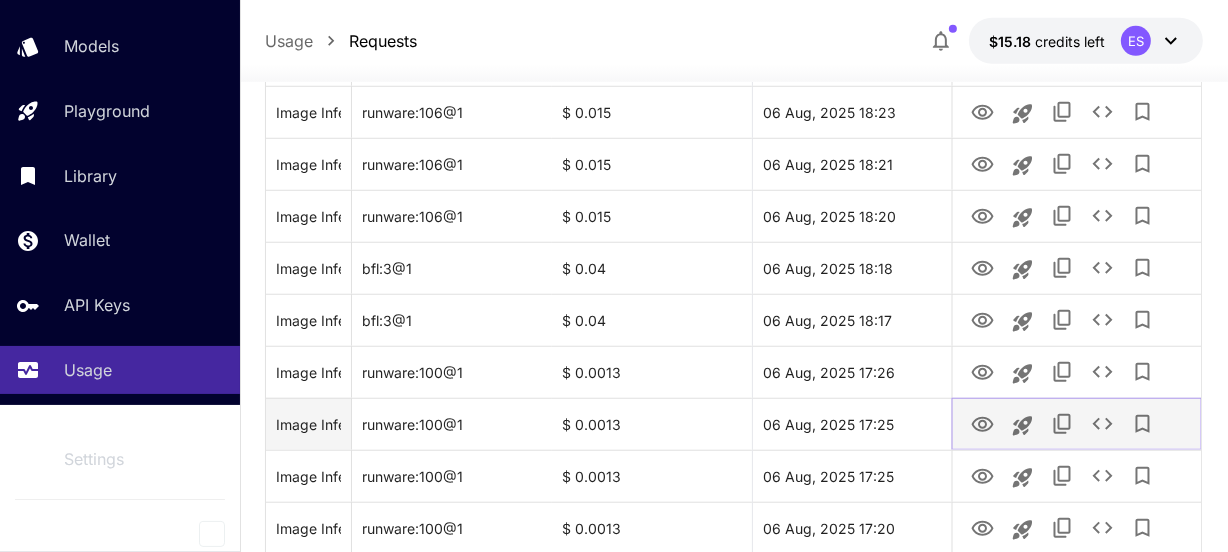 scroll, scrollTop: 1545, scrollLeft: 0, axis: vertical 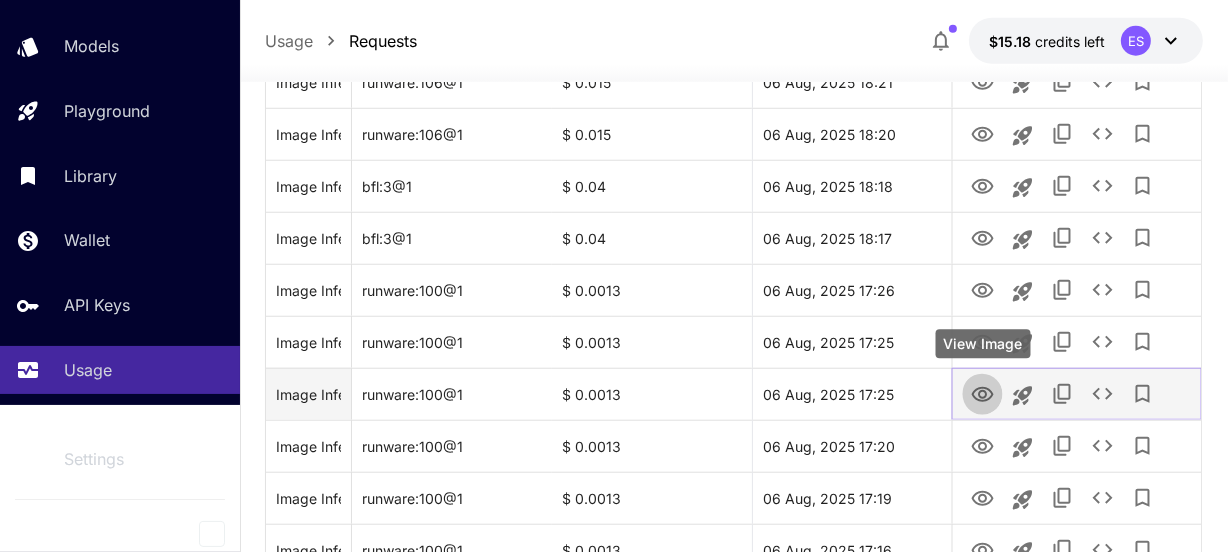 click 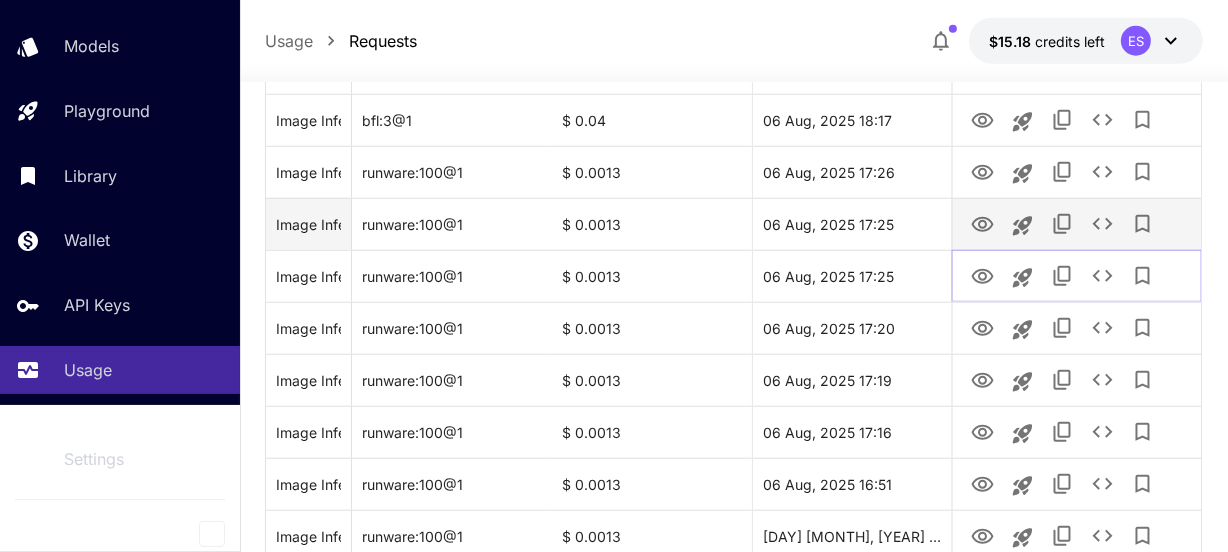 scroll, scrollTop: 1818, scrollLeft: 0, axis: vertical 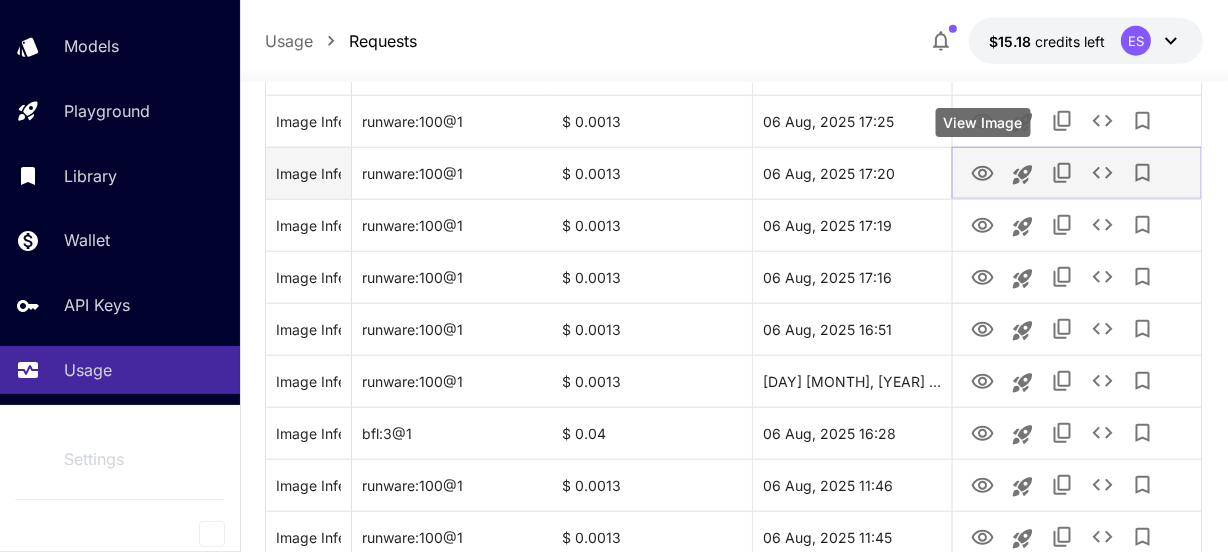 click 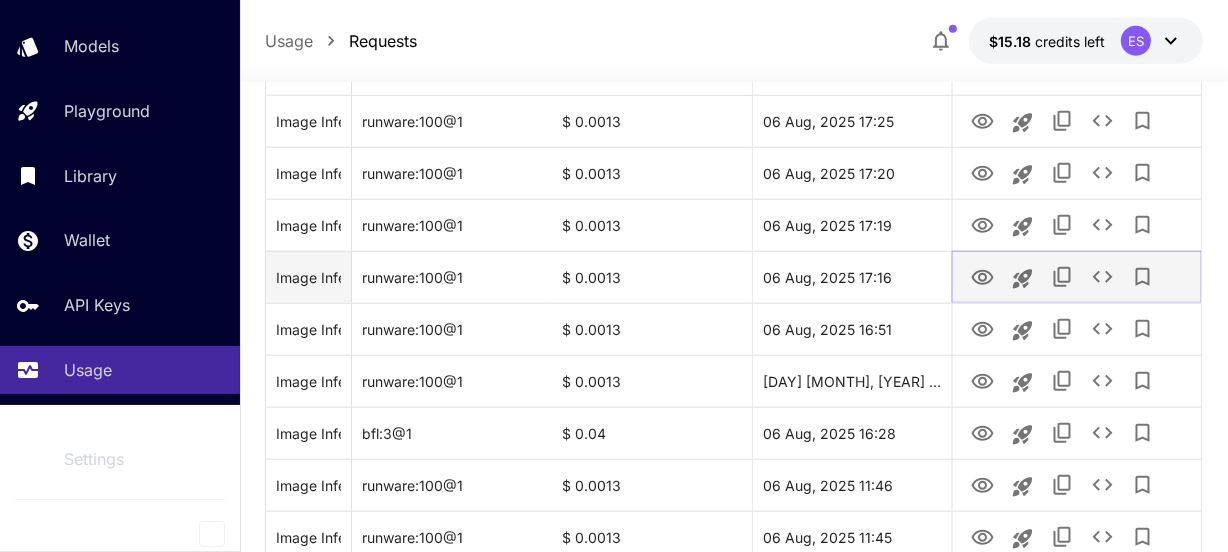 click at bounding box center (982, 276) 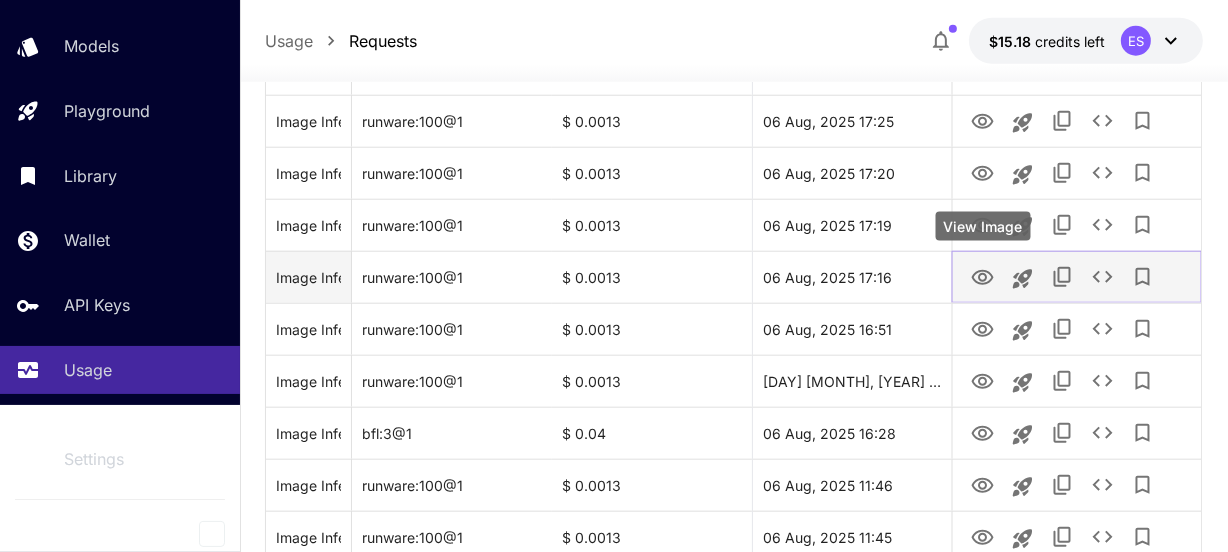 click 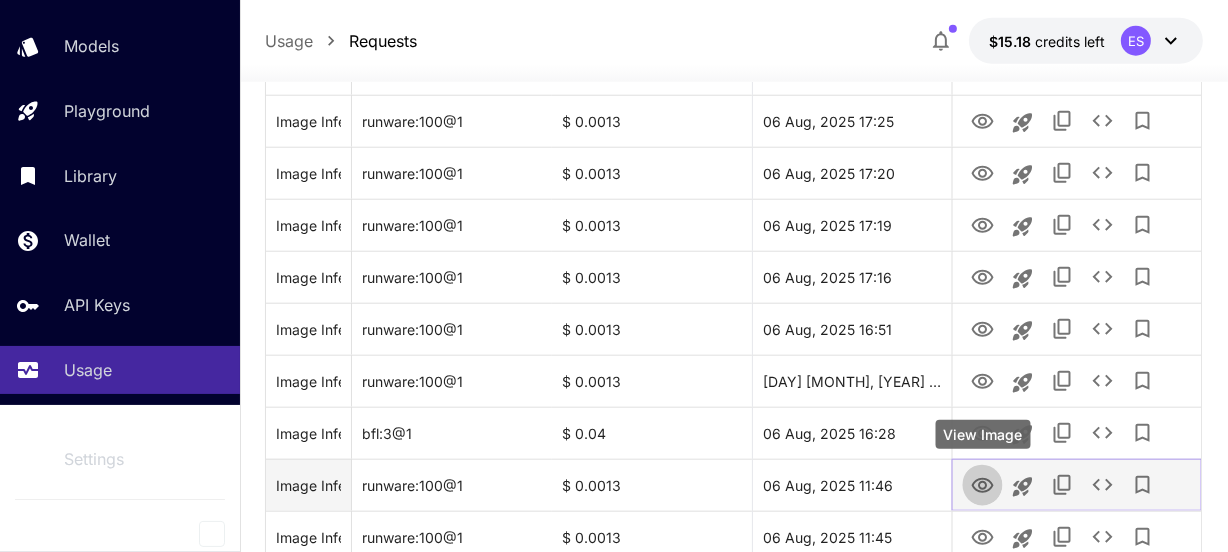 click 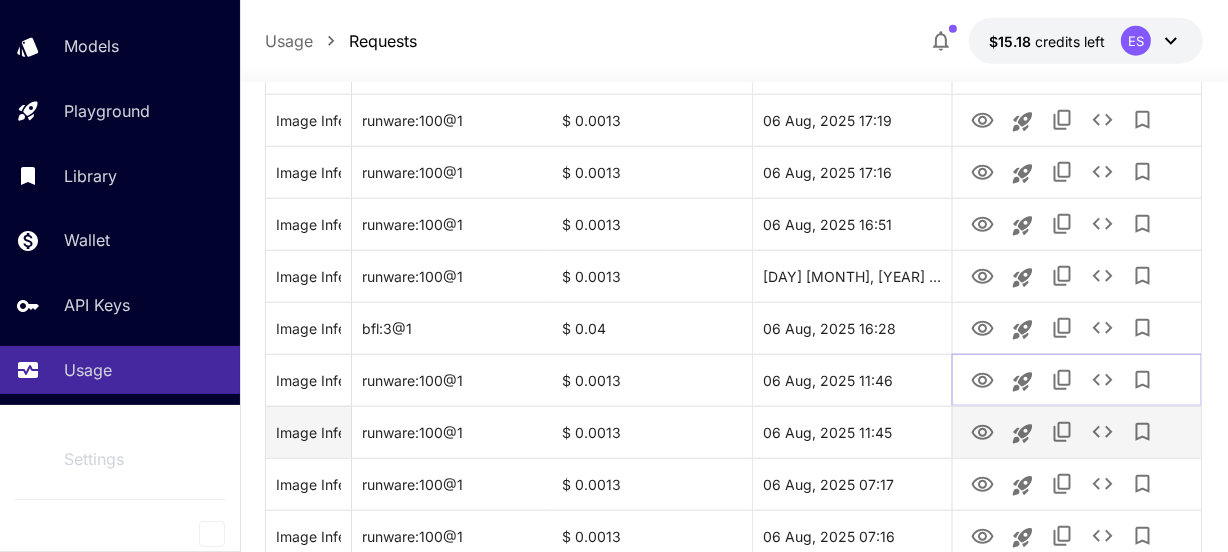 scroll, scrollTop: 2090, scrollLeft: 0, axis: vertical 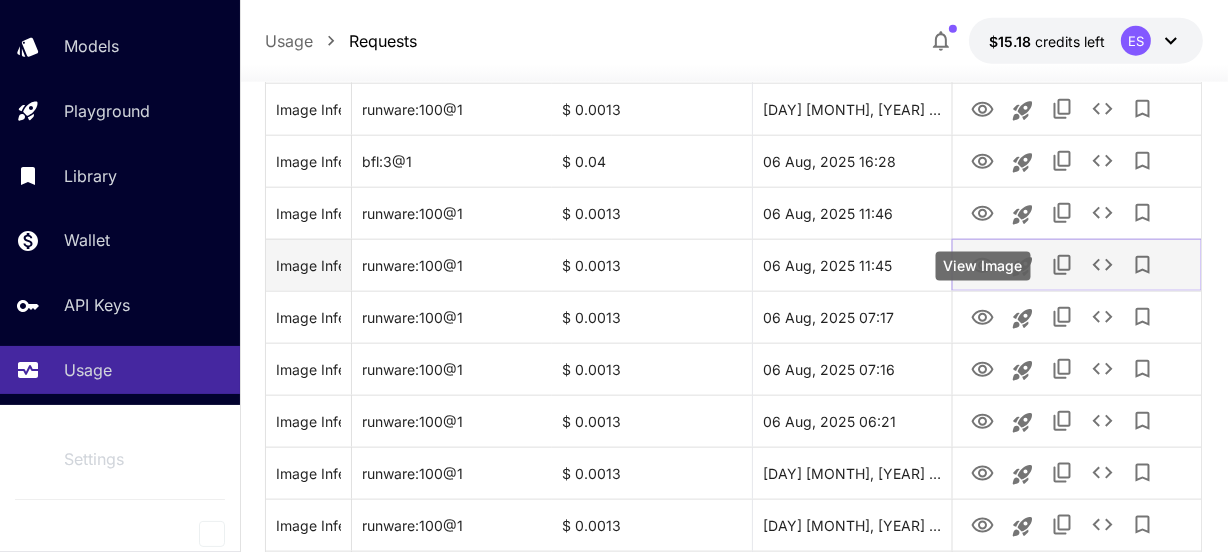 click at bounding box center (982, 264) 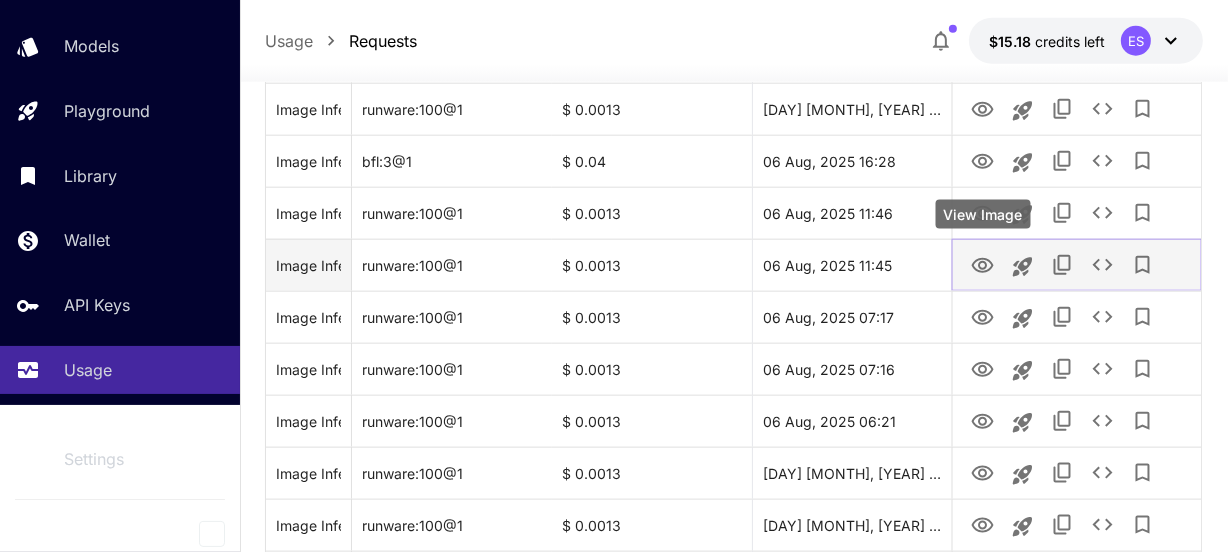 click 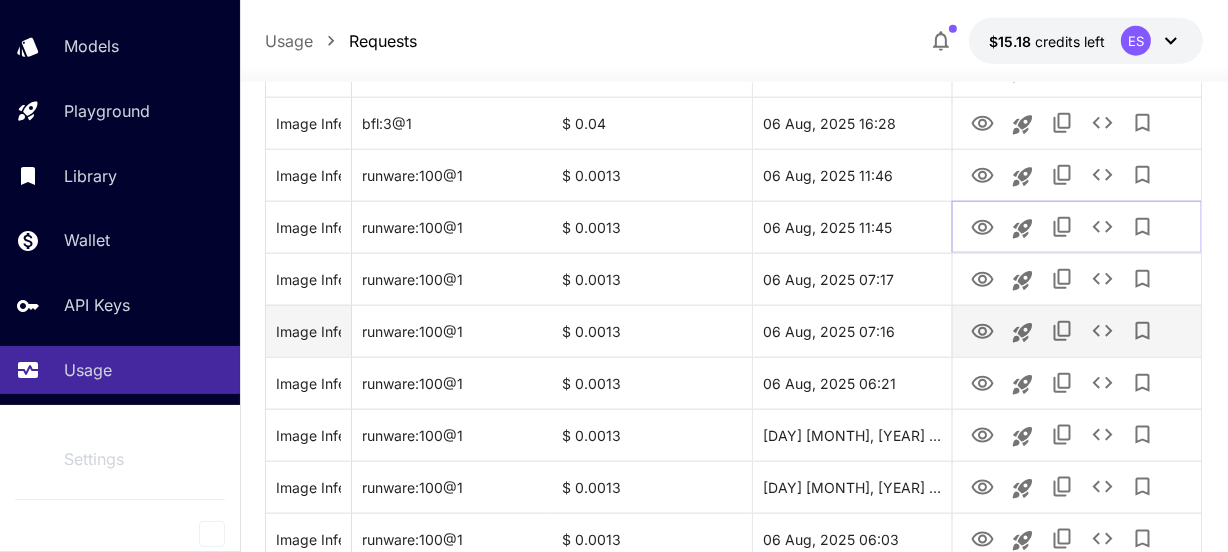 scroll, scrollTop: 2363, scrollLeft: 0, axis: vertical 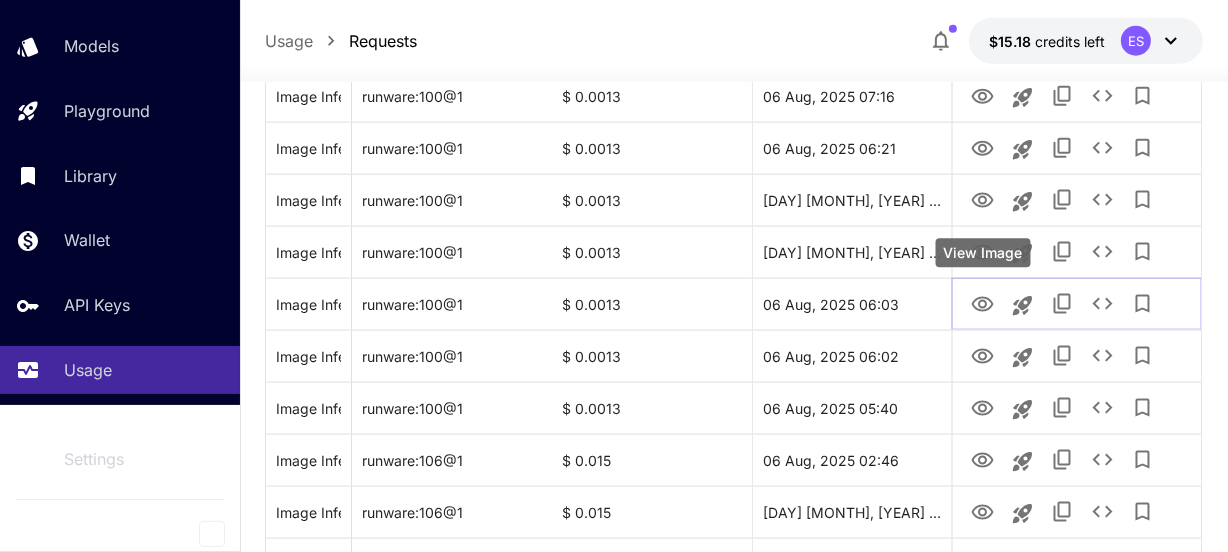click on "View Image" at bounding box center (983, 253) 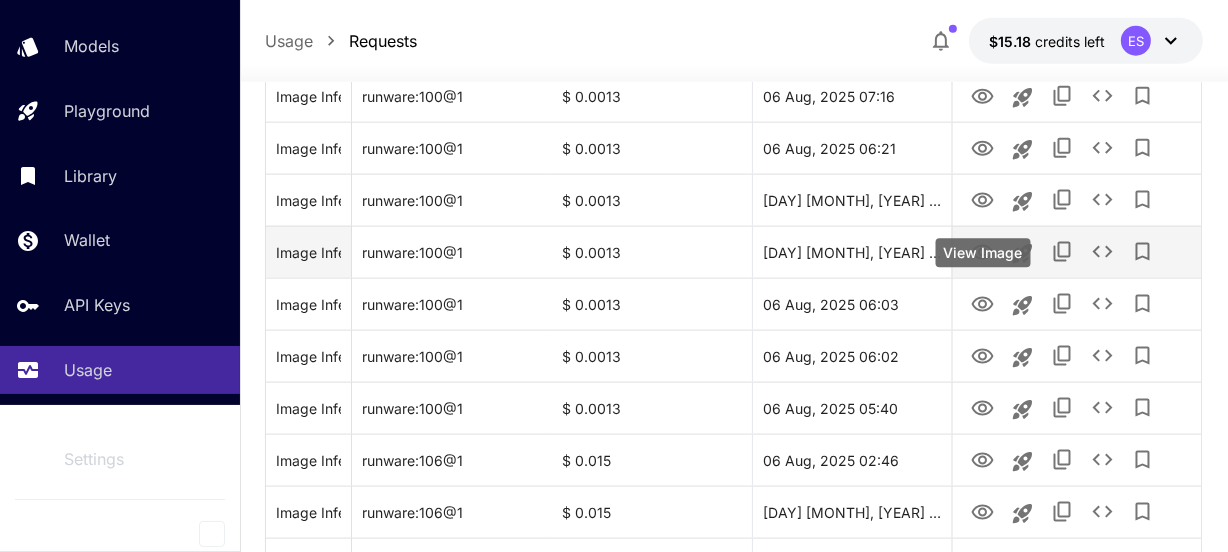 click on "**********" at bounding box center (614, -778) 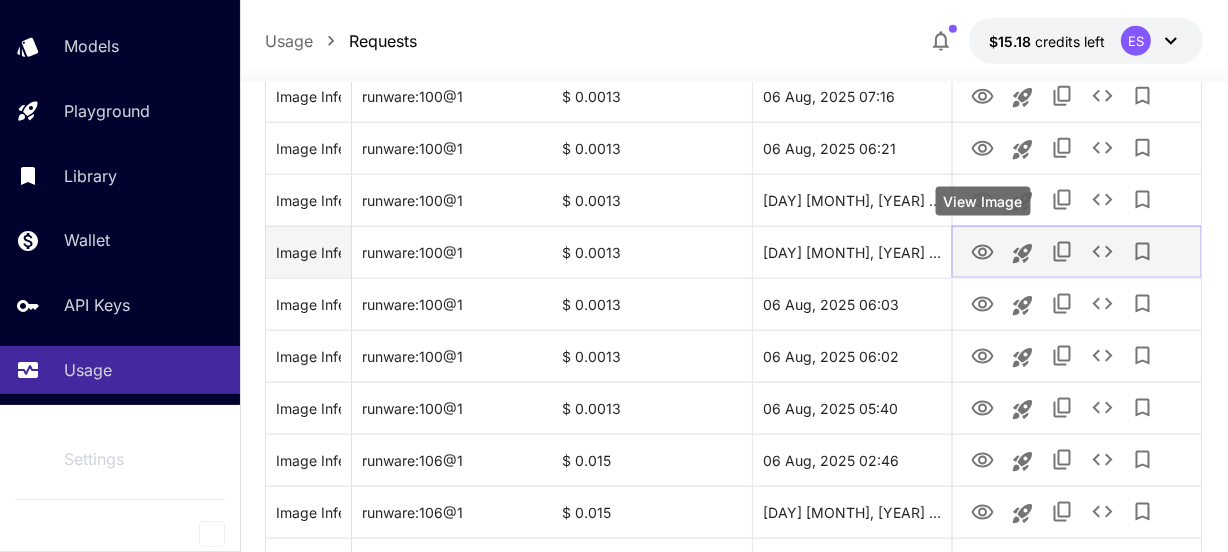 click 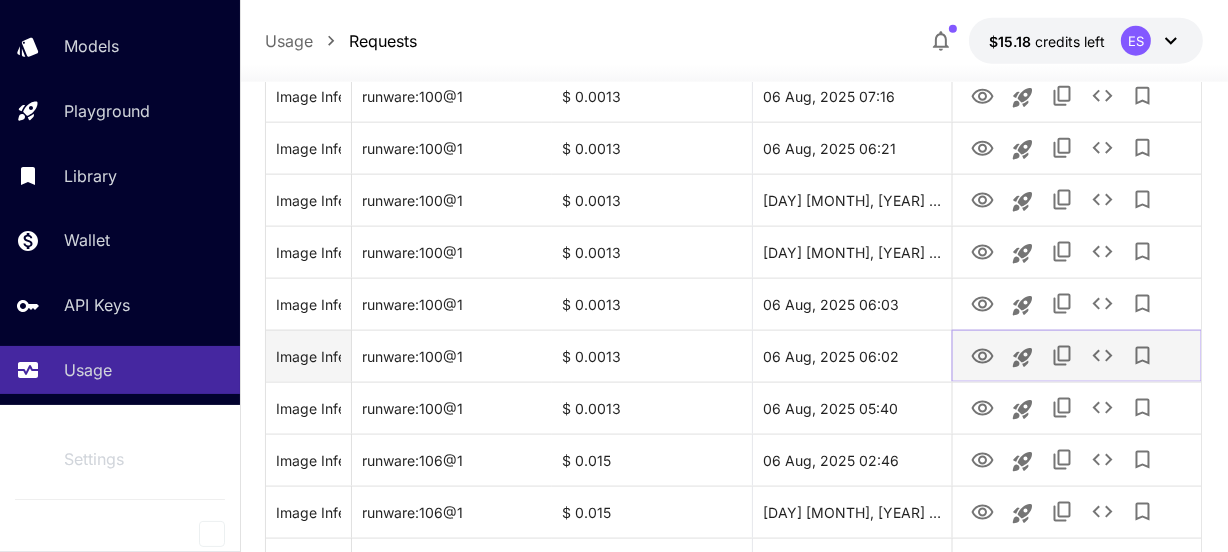 click 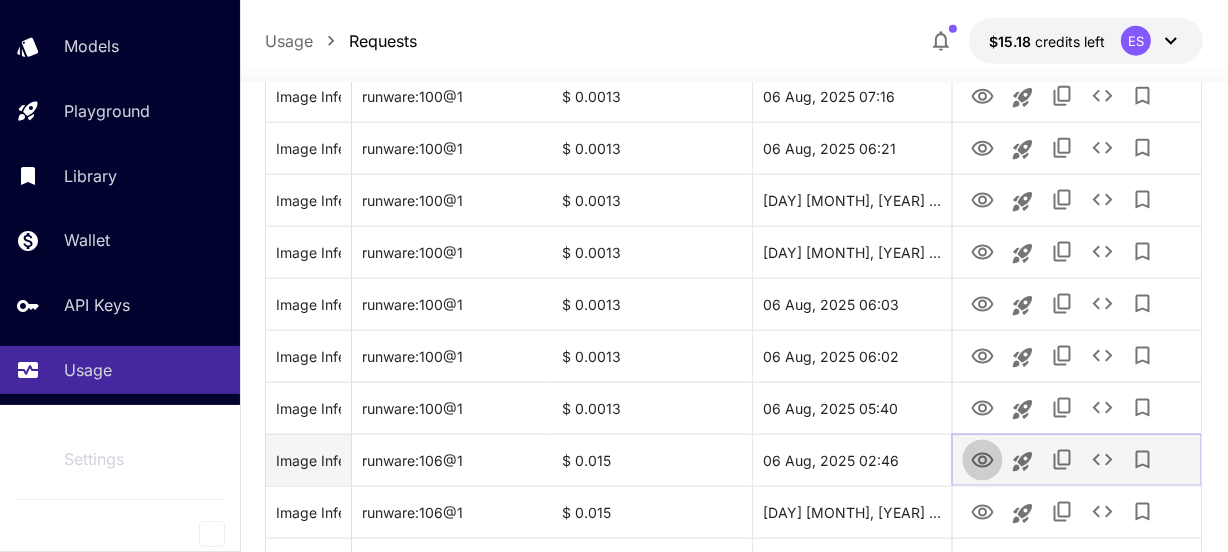 click at bounding box center [982, 459] 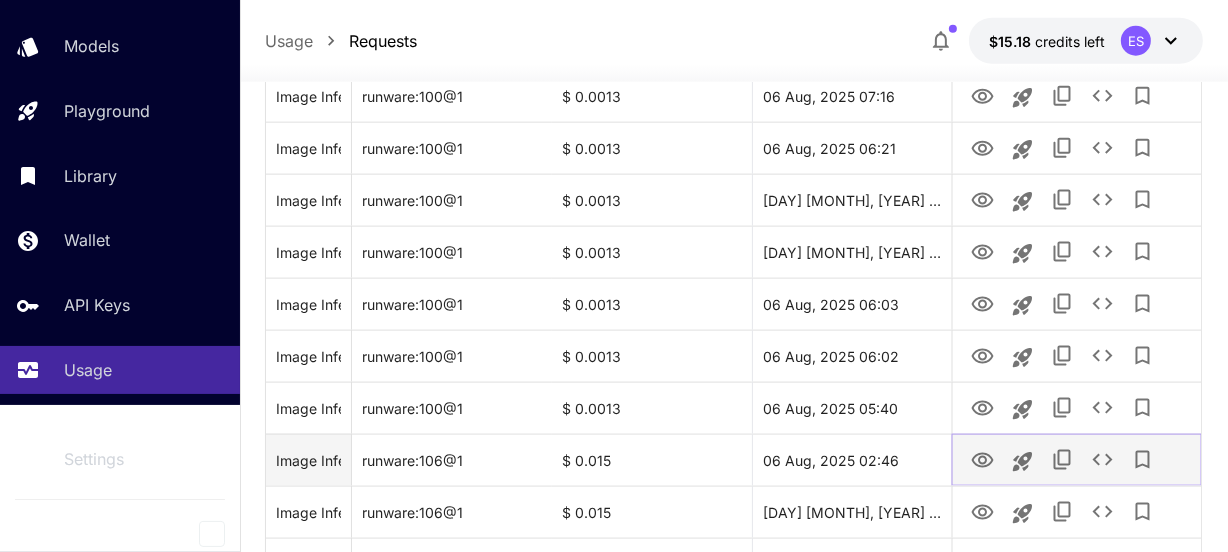 click 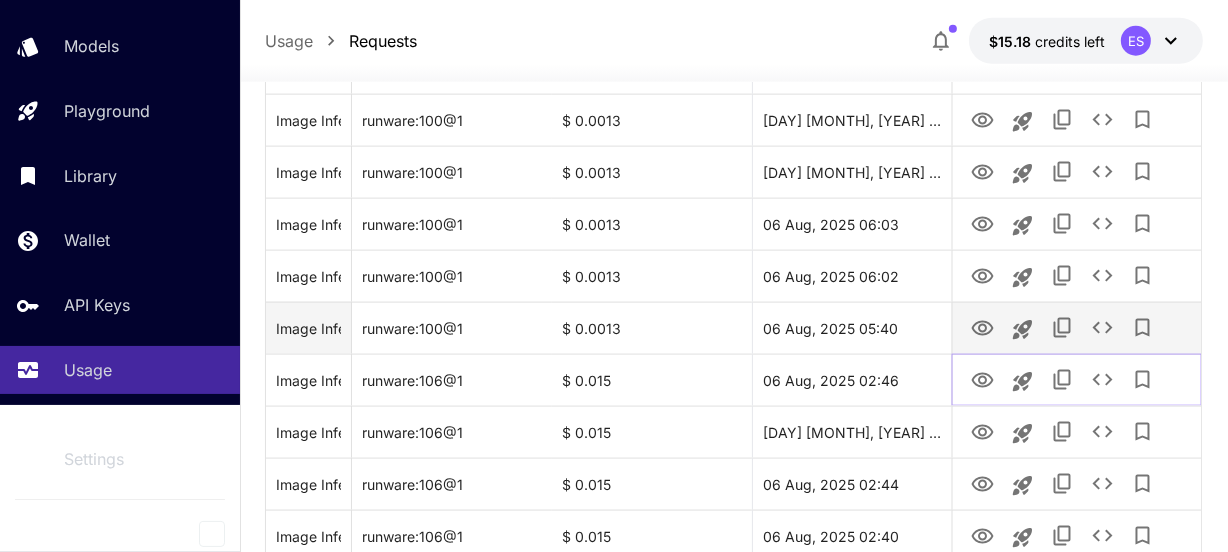 scroll, scrollTop: 2545, scrollLeft: 0, axis: vertical 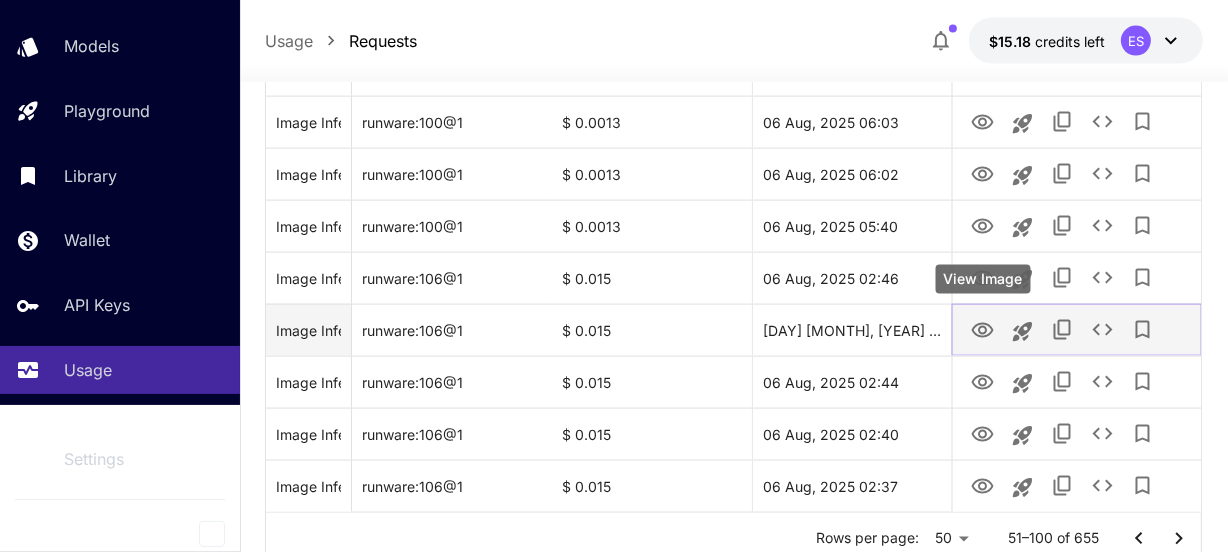 click 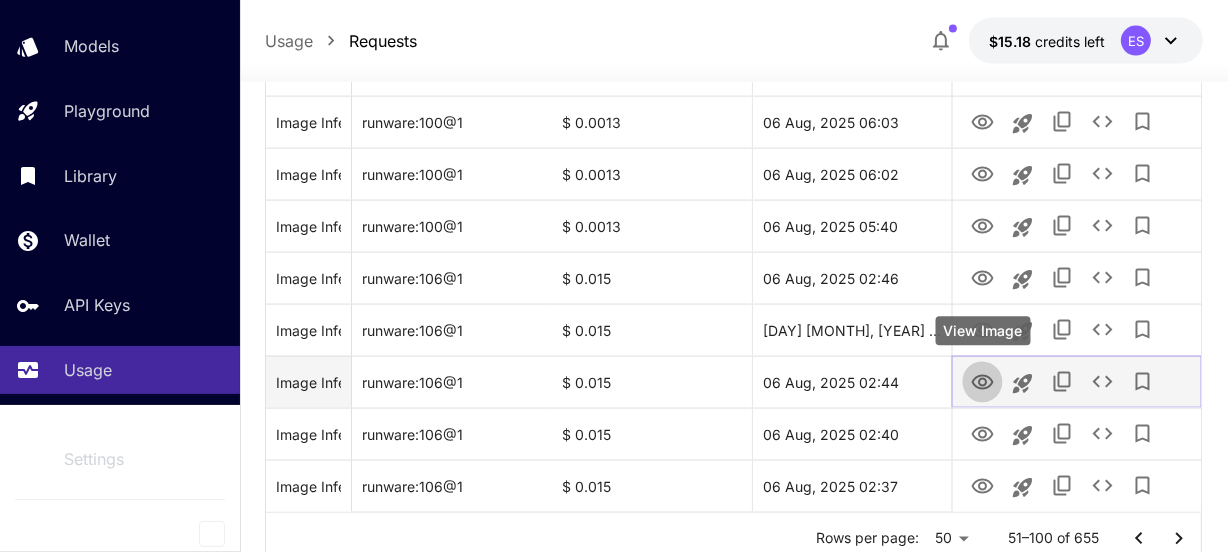click 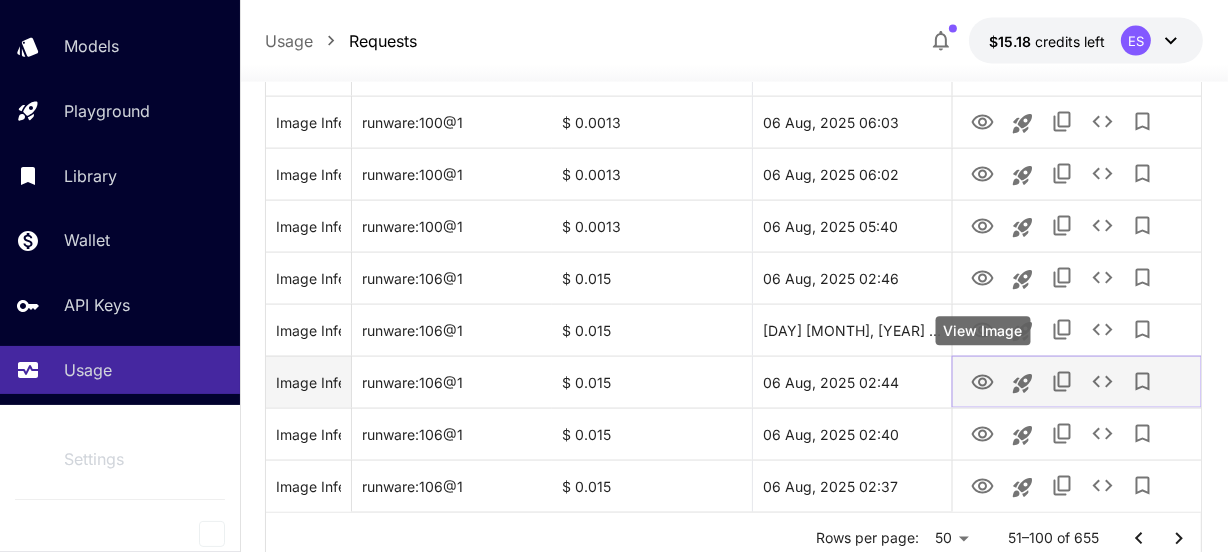 click 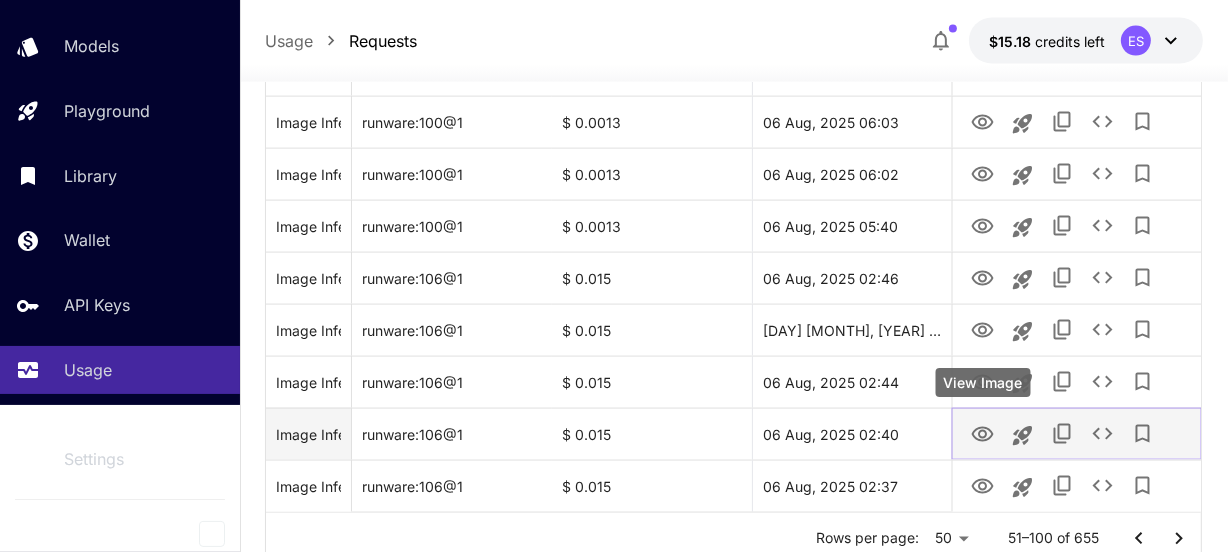 click 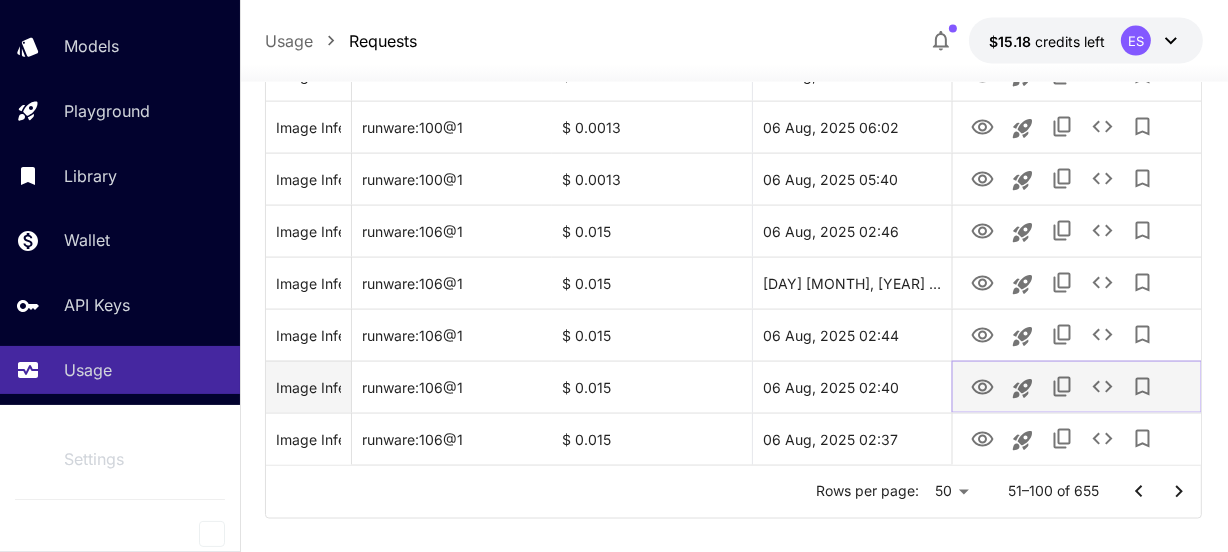 scroll, scrollTop: 2618, scrollLeft: 0, axis: vertical 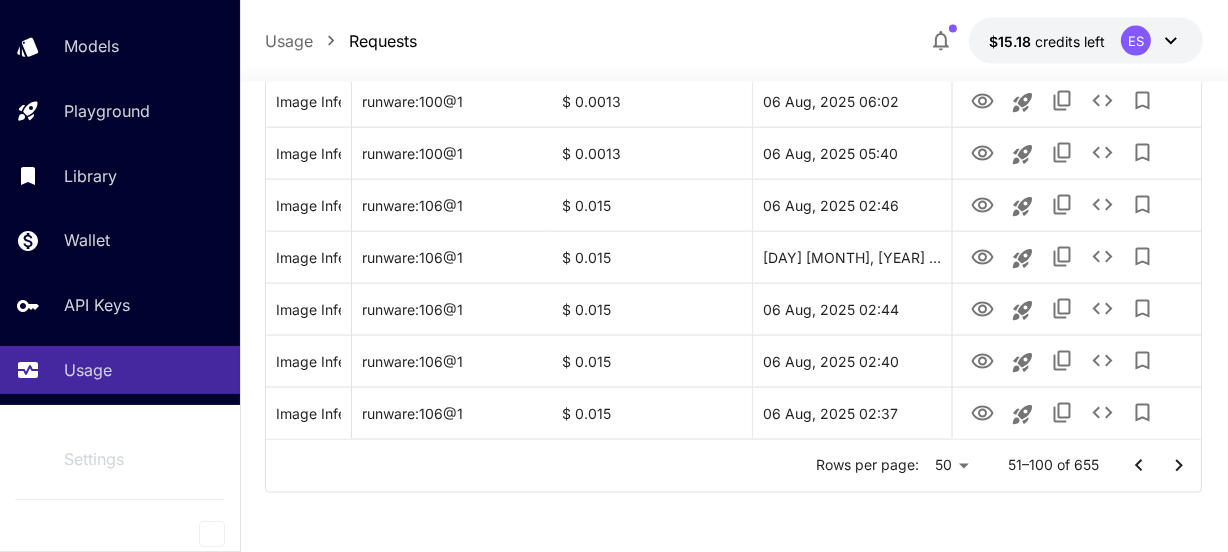 click 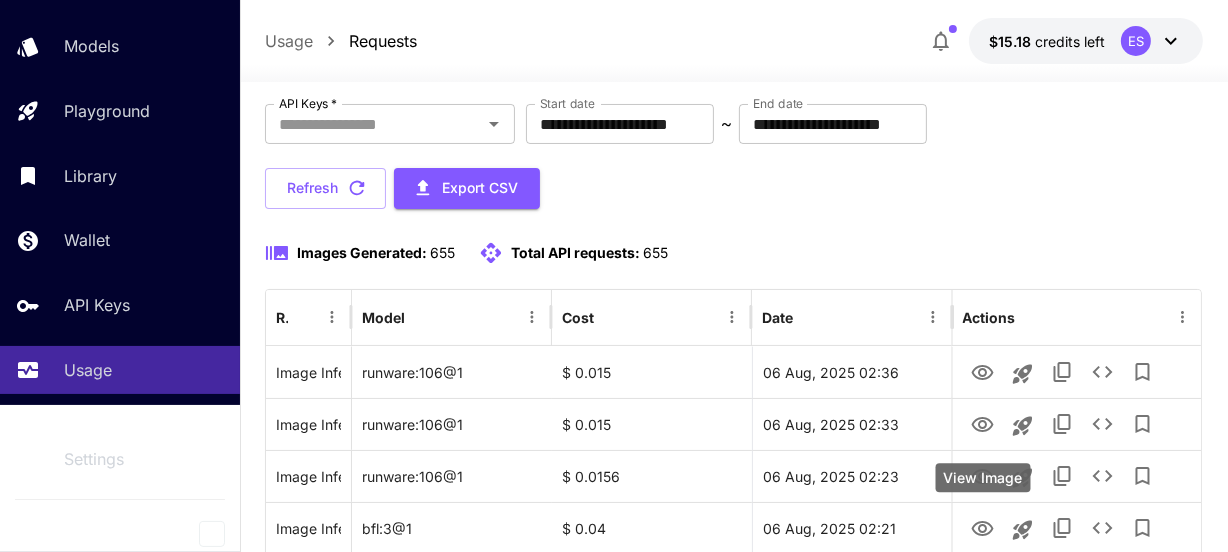 scroll, scrollTop: 0, scrollLeft: 0, axis: both 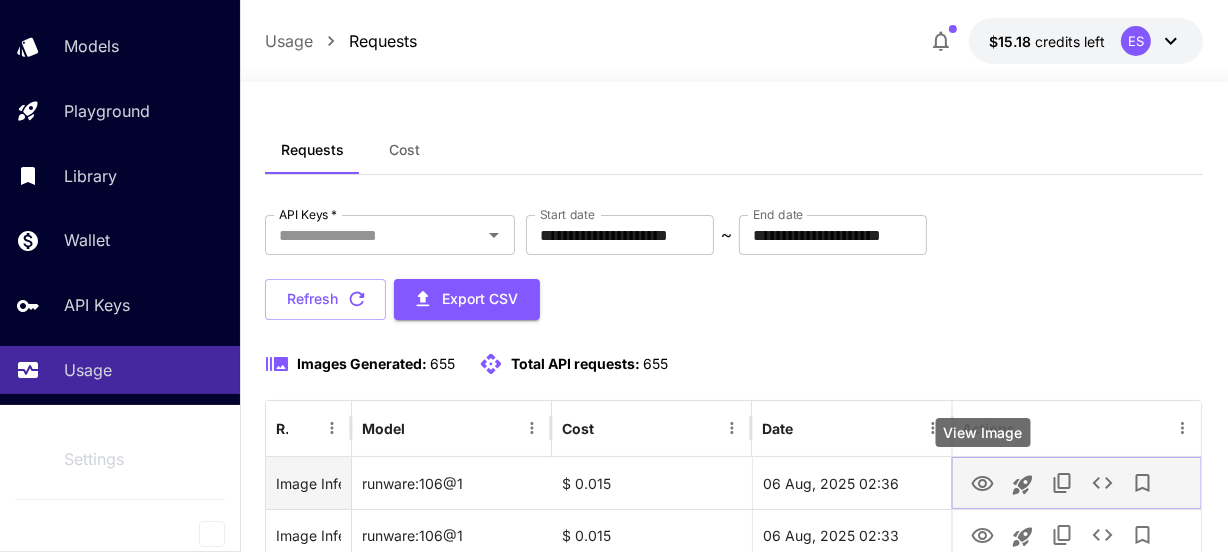 click 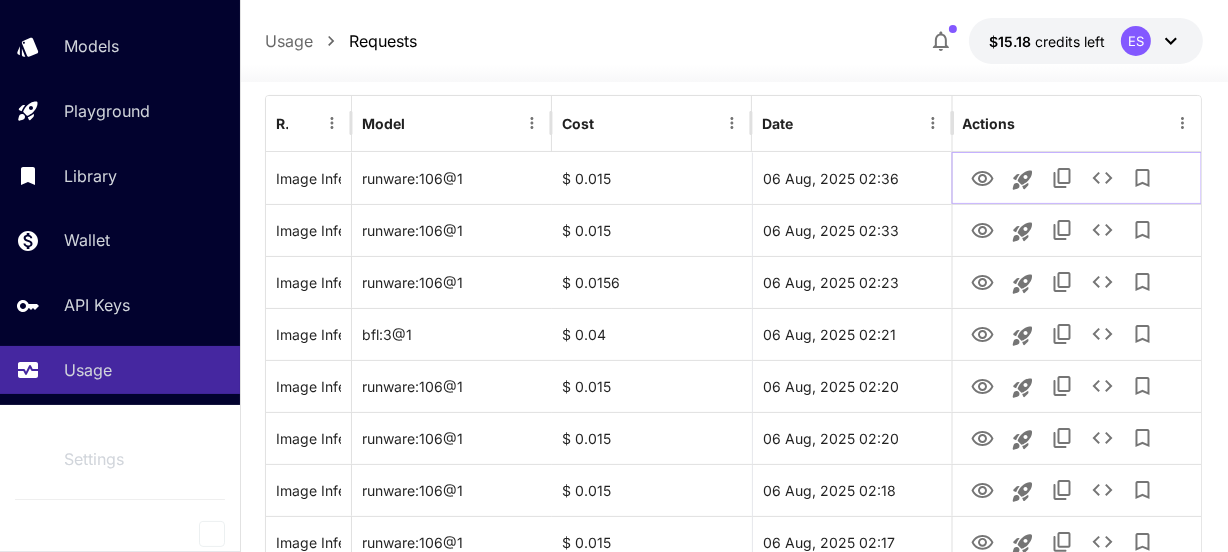 scroll, scrollTop: 363, scrollLeft: 0, axis: vertical 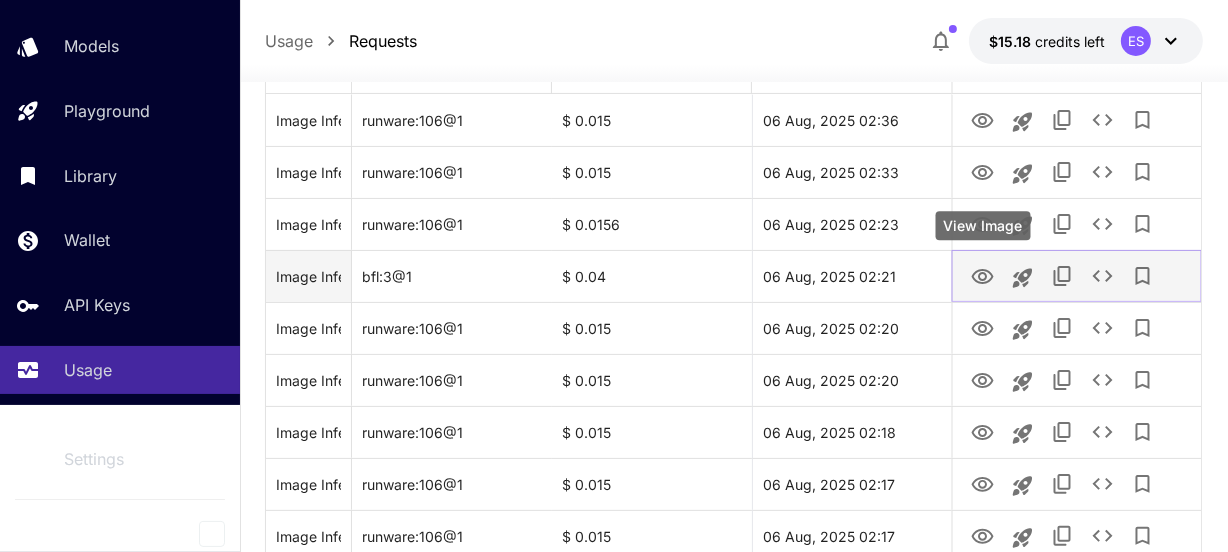 click at bounding box center (982, 275) 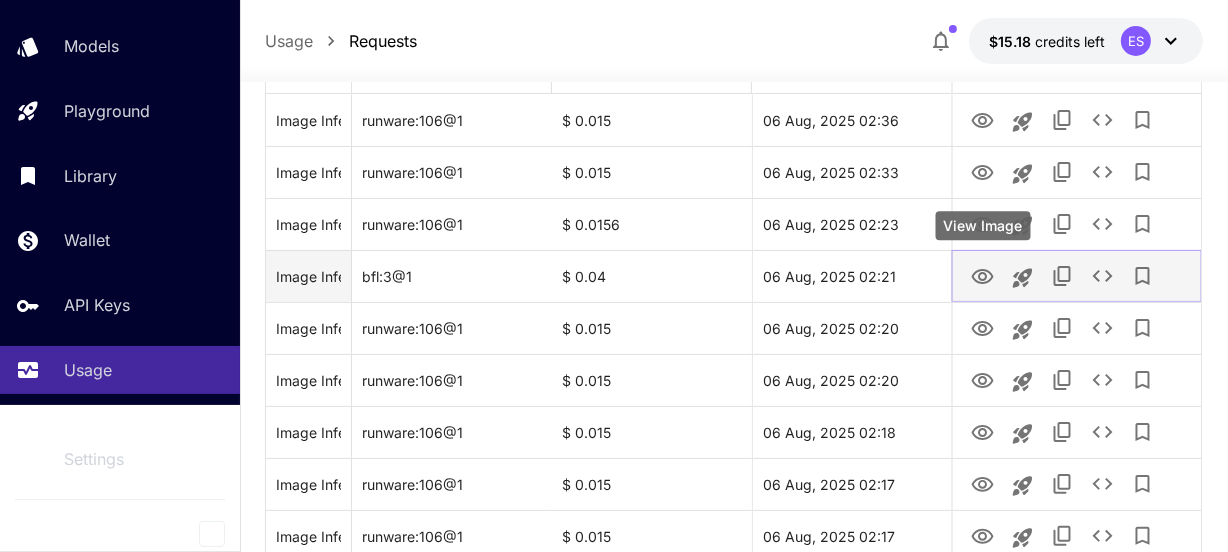 click 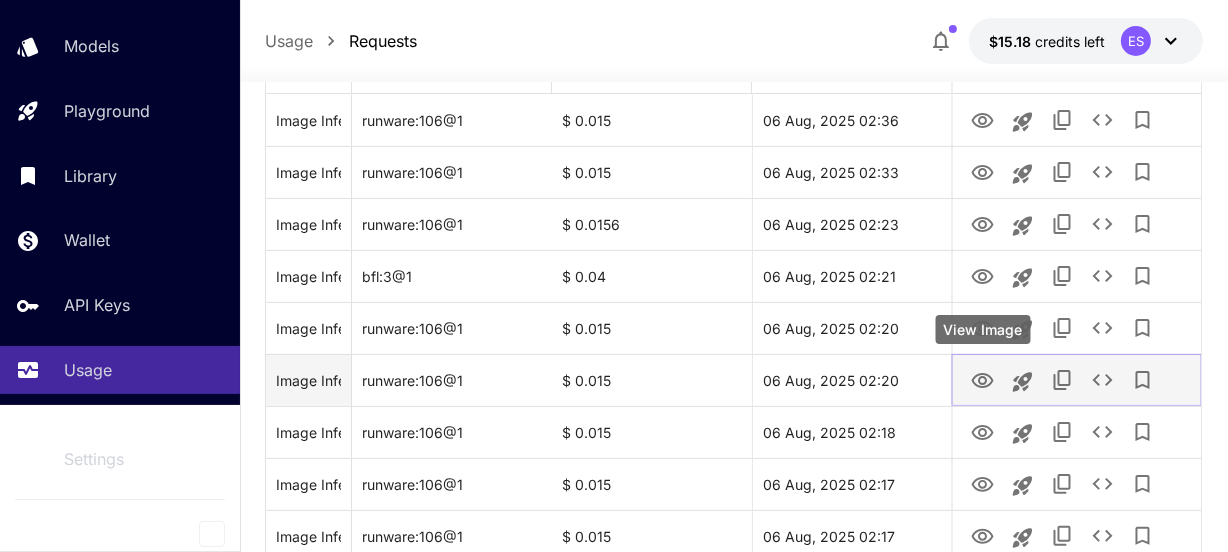 click on "View Image" at bounding box center [983, 329] 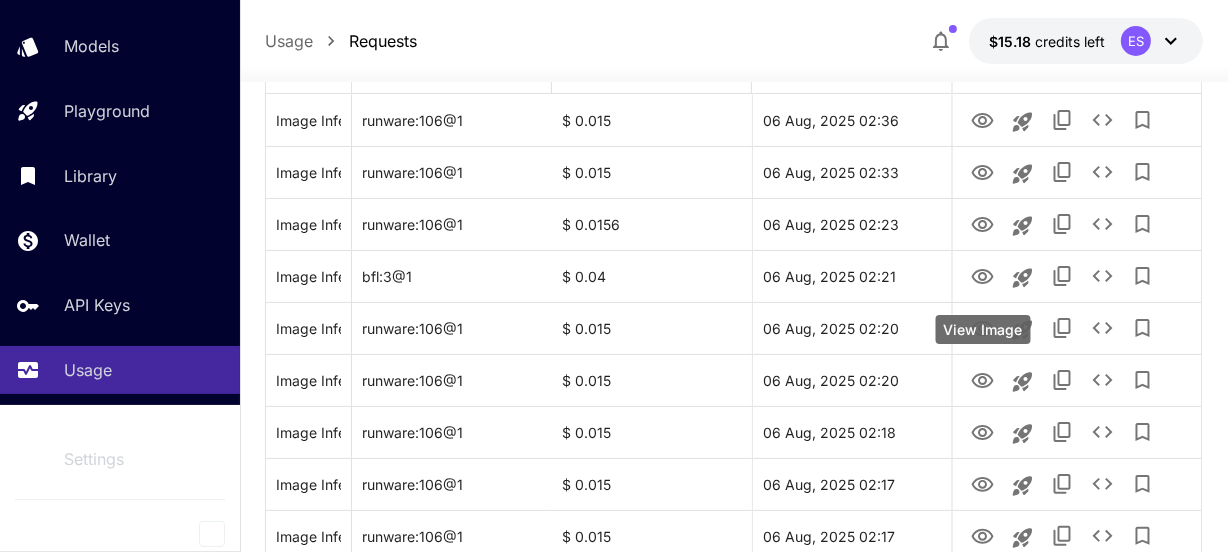 click on "Image Inference (Create a full-body 3D Memoji-style character that matches the person in the original photo. Recreate the subject’s hairstyle, hair color, facial features, skin tone, outfit, and pose as closely as possible in a cute, cartoon-like style. The Memoji should have a glossy, smooth 3D look similar to Apple Memojis, sitting or standing in a playful or thoughtful pose, mimicking the subject’s mood. The background should be transparent so the character can be placed over the original image like a digital sticker. Ensure the character feels expressive and matches the vibe of the person in the photo.) runware:106@1 $ 0.015 06 Aug, 2025 02:36 runware:106@1 $ 0.015 50 **" at bounding box center (614, 1222) 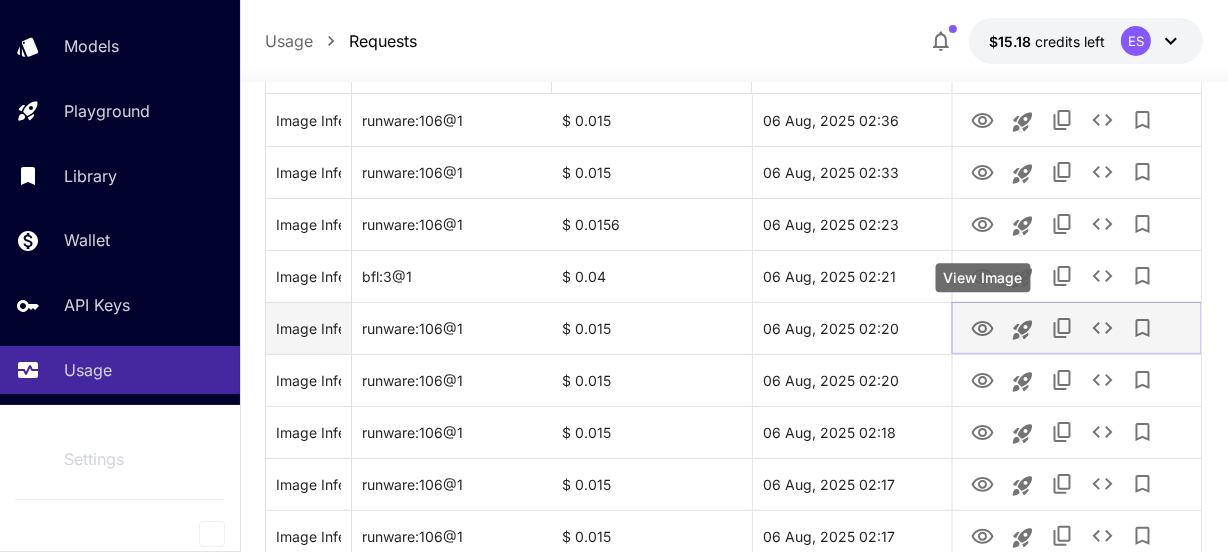 click 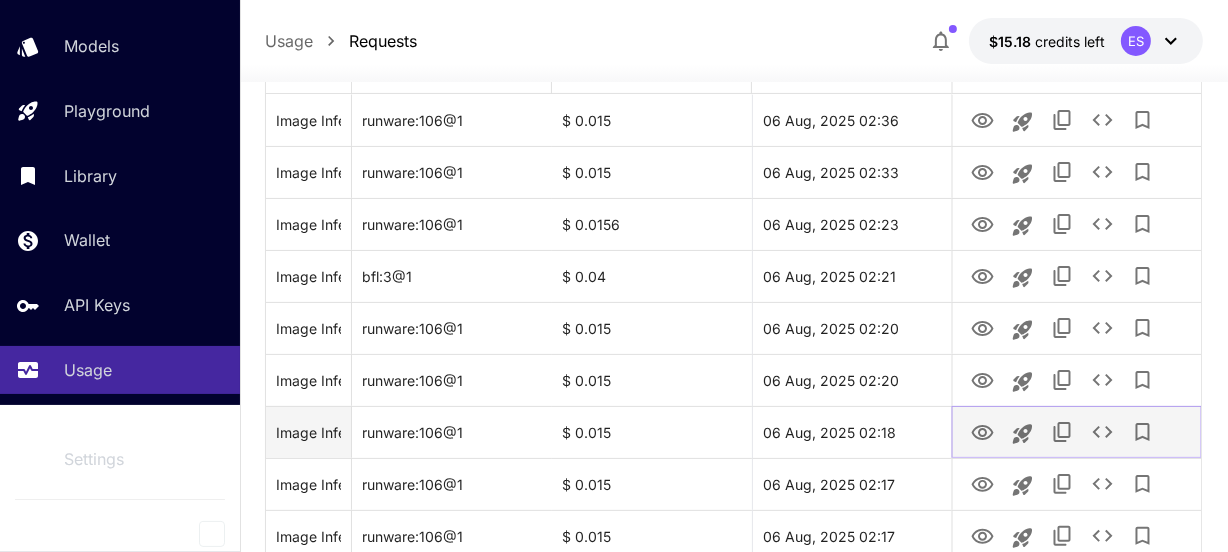 click 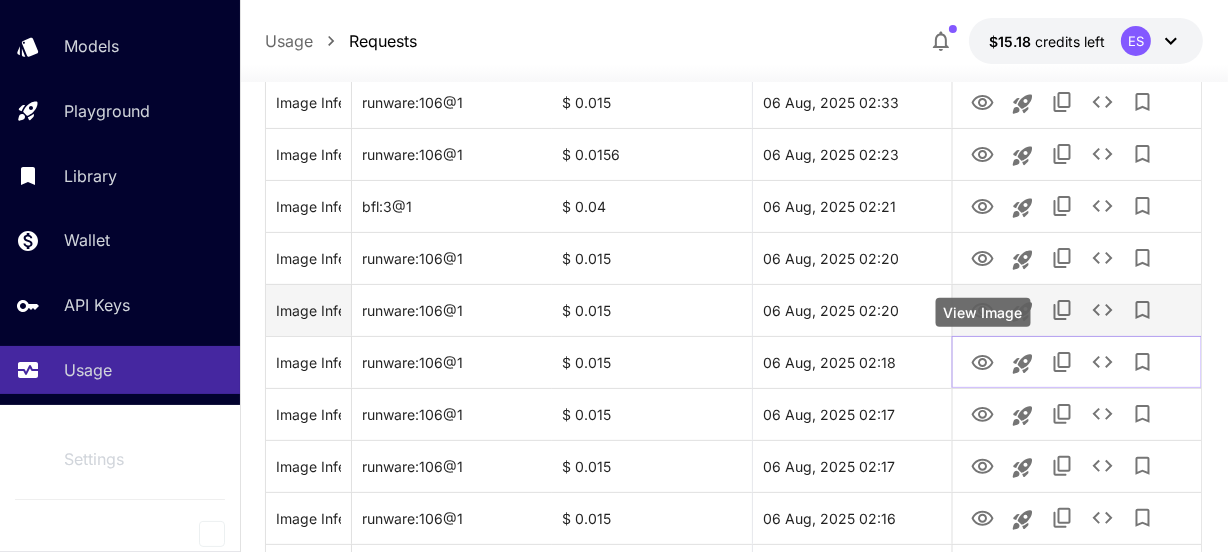 scroll, scrollTop: 454, scrollLeft: 0, axis: vertical 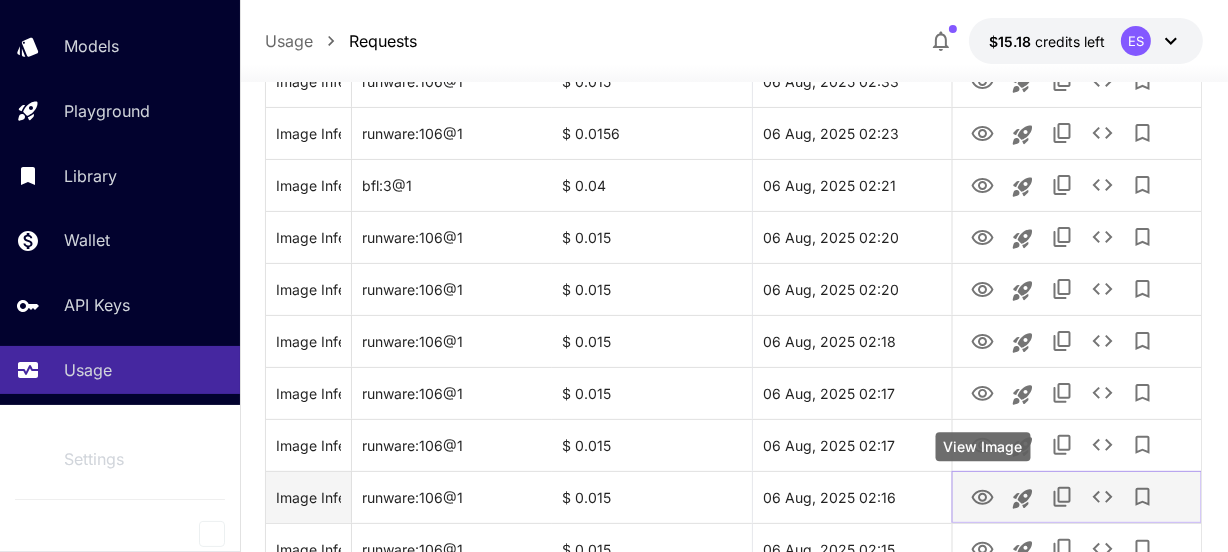 click 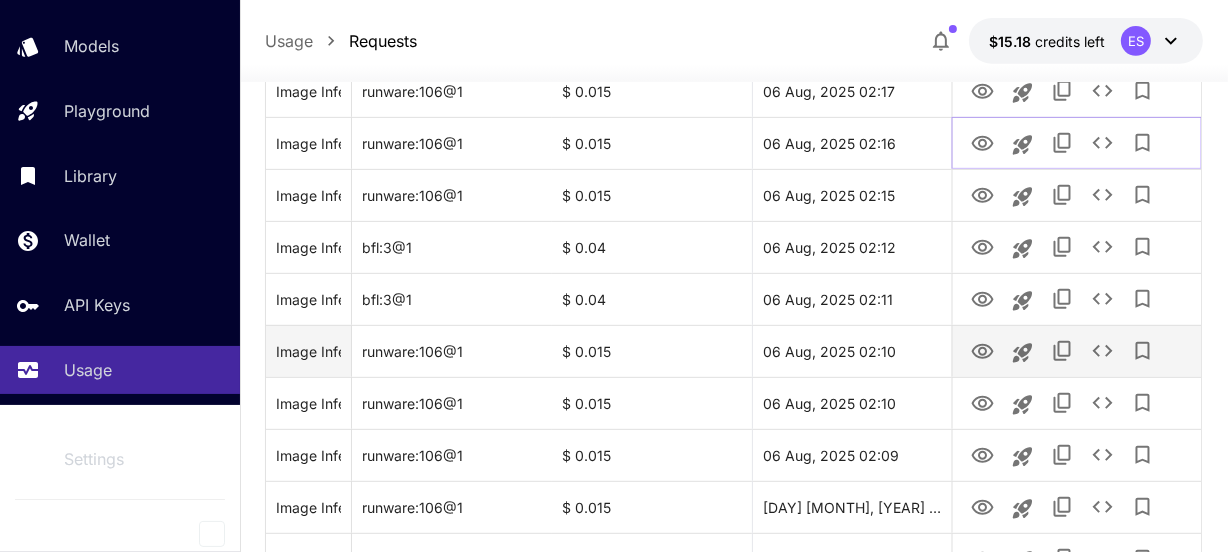 scroll, scrollTop: 818, scrollLeft: 0, axis: vertical 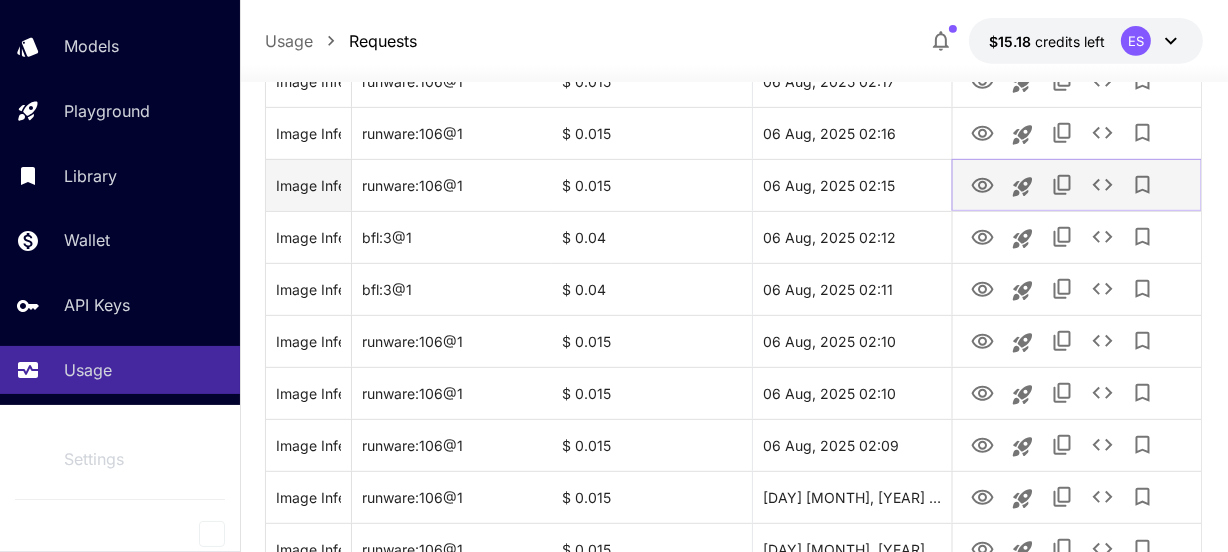 click at bounding box center (982, 184) 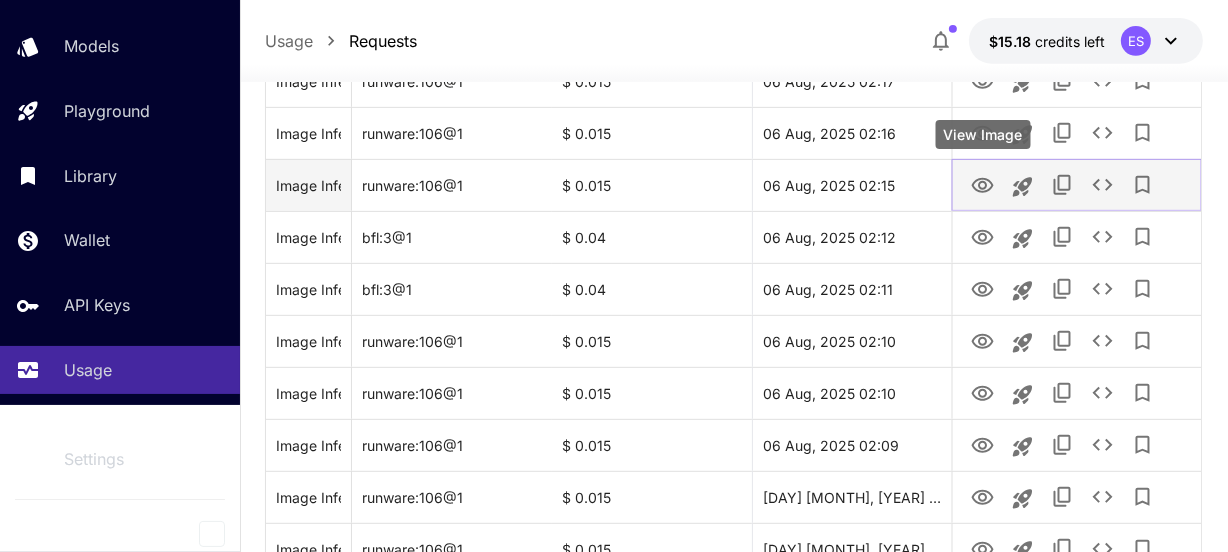 click at bounding box center (982, 184) 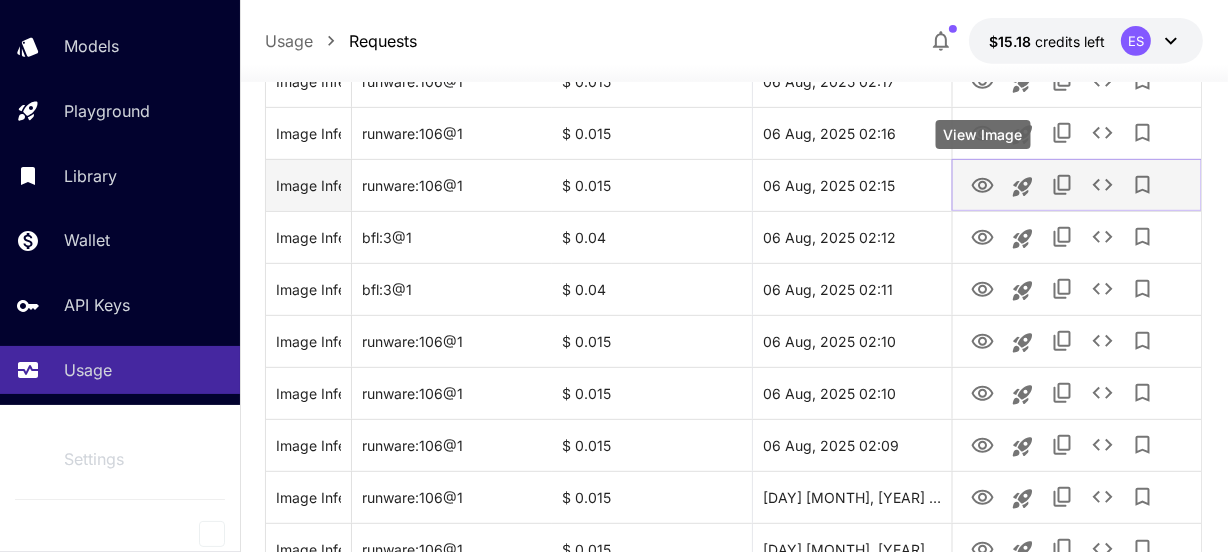 click 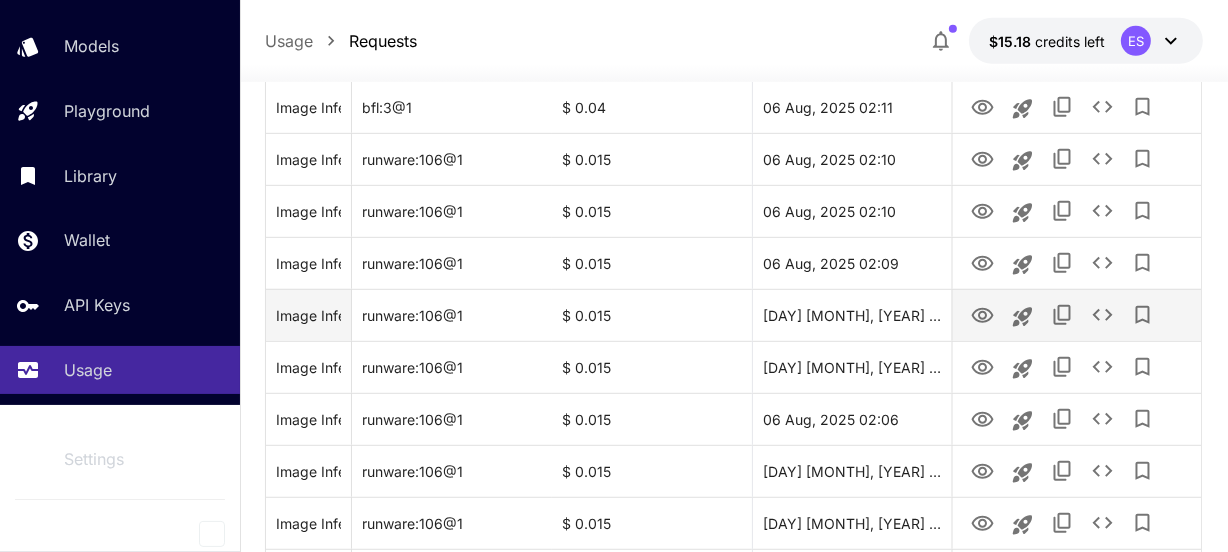scroll, scrollTop: 818, scrollLeft: 0, axis: vertical 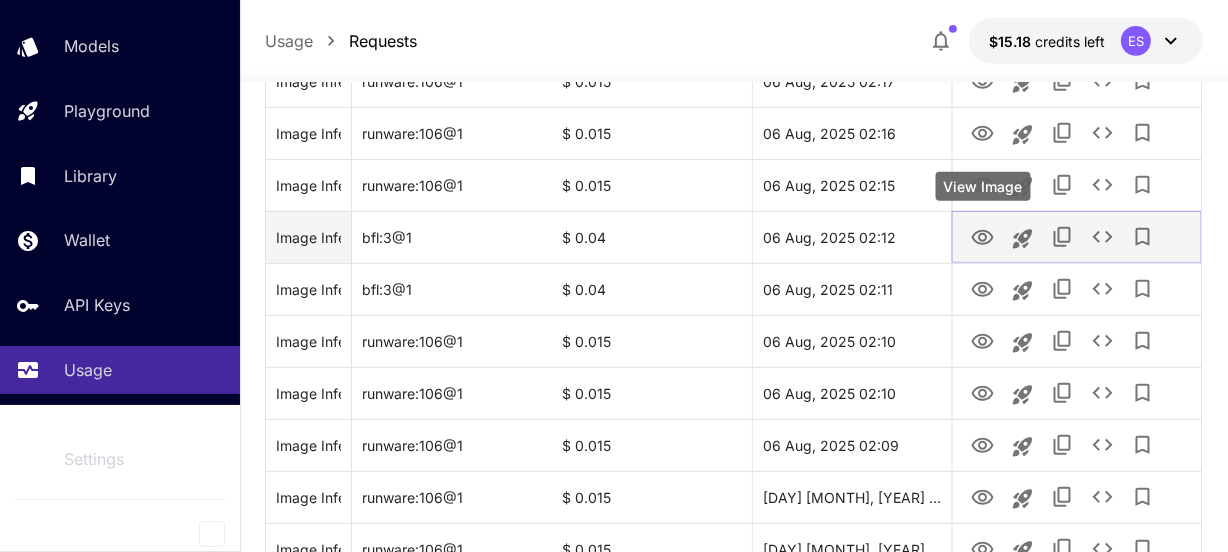click 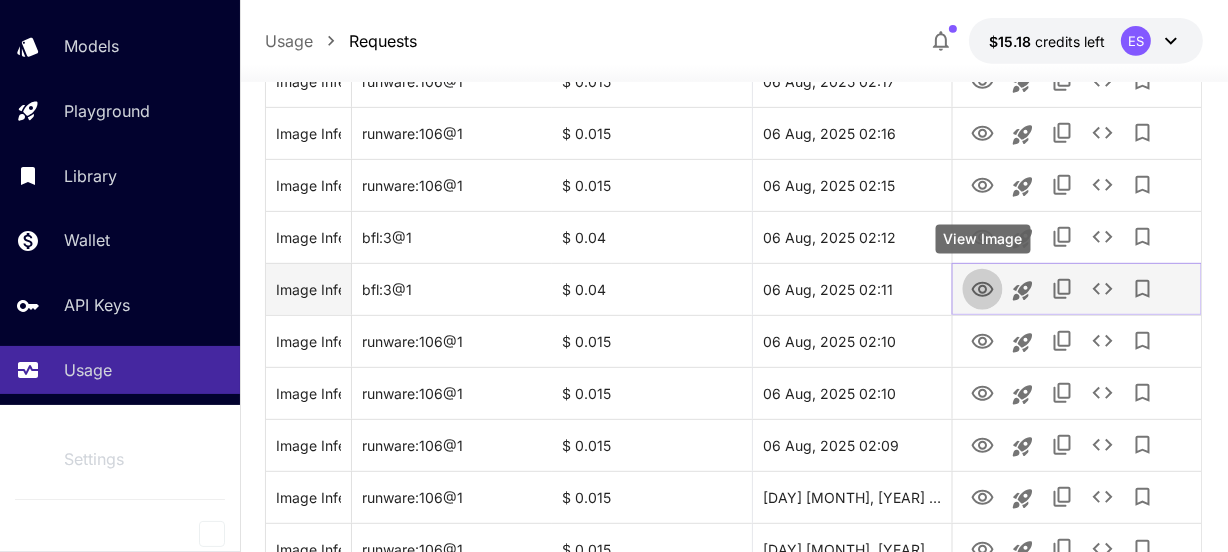 click 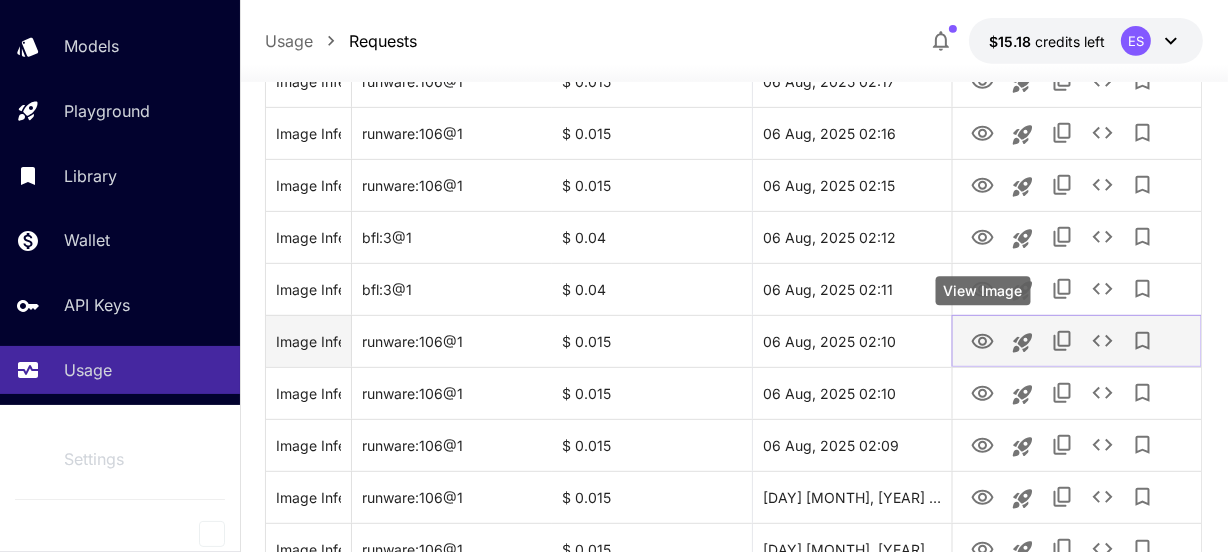click 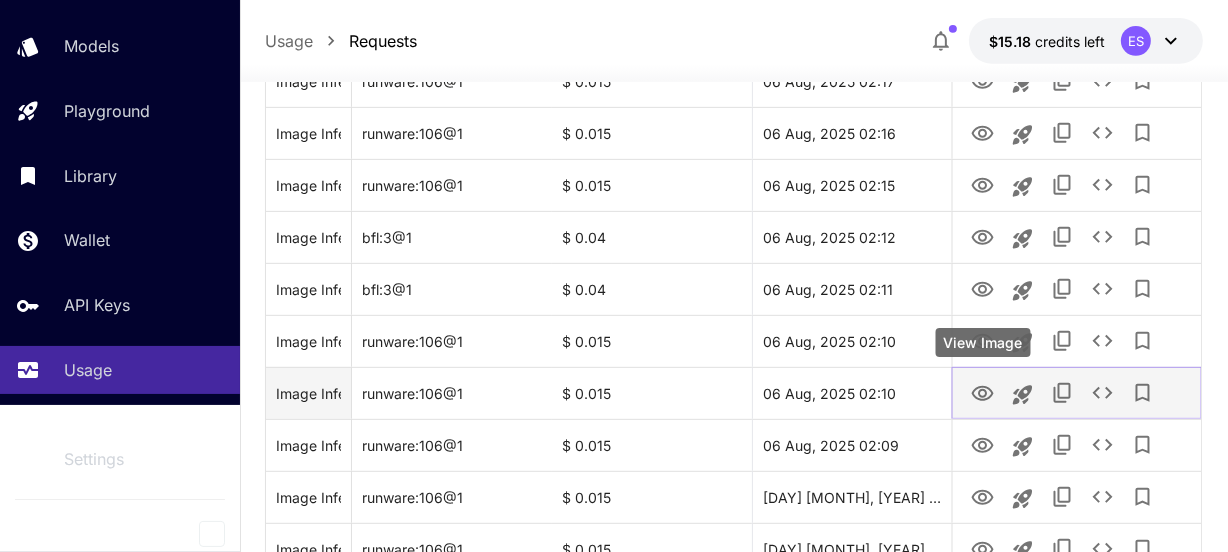click 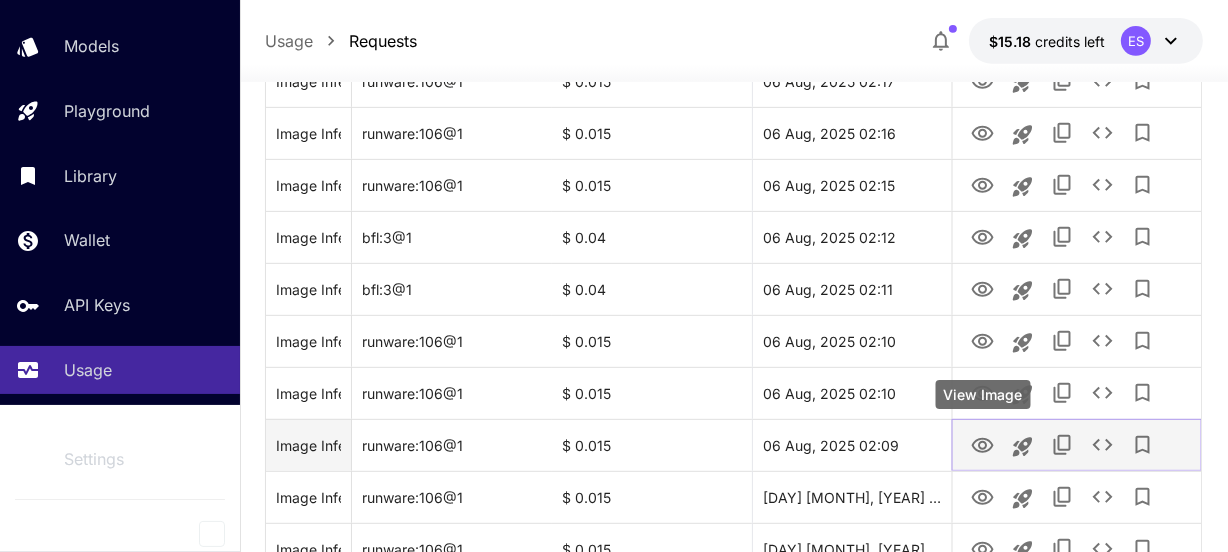 click 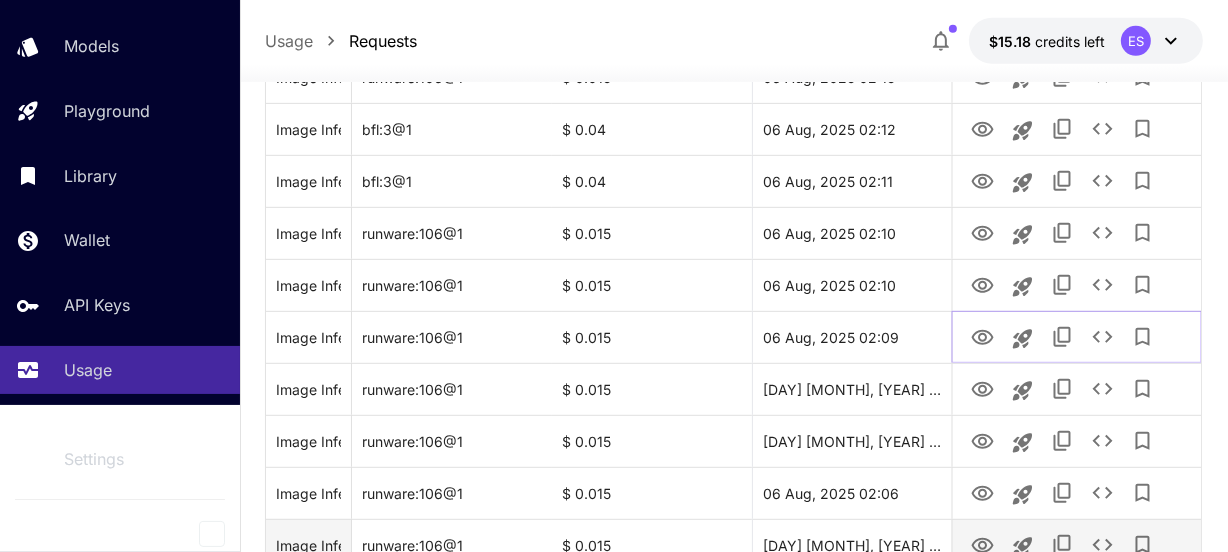 scroll, scrollTop: 1000, scrollLeft: 0, axis: vertical 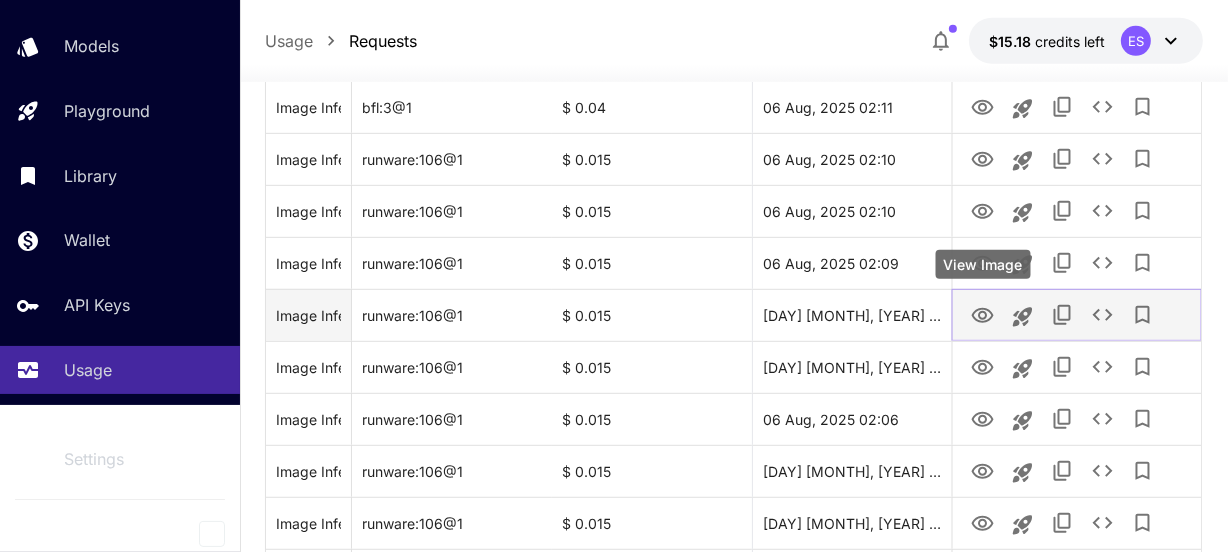 click at bounding box center (982, 314) 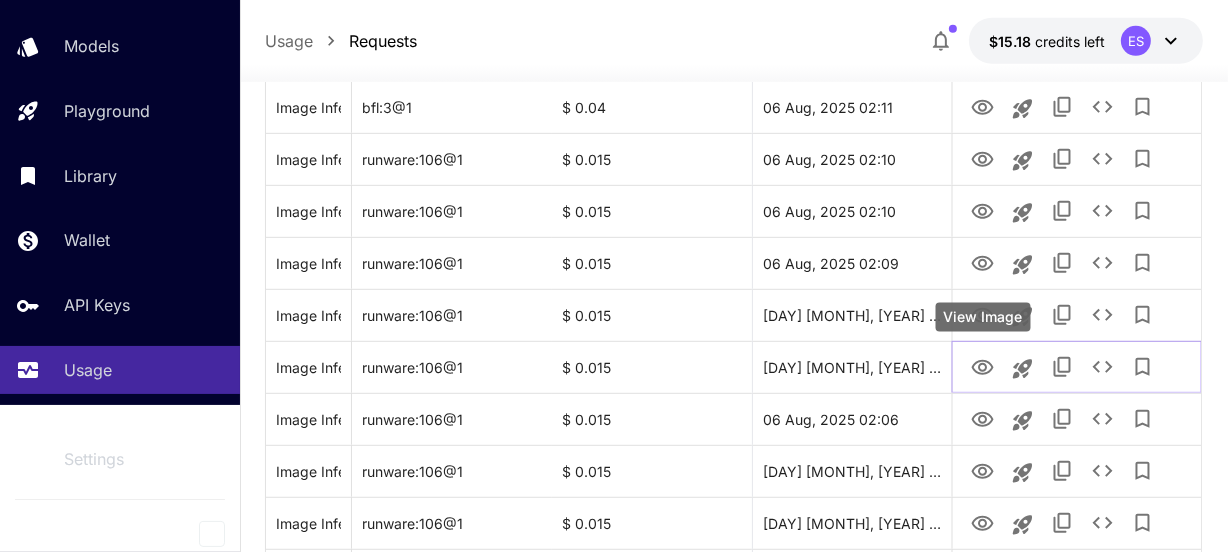 click on "View Image" at bounding box center (983, 317) 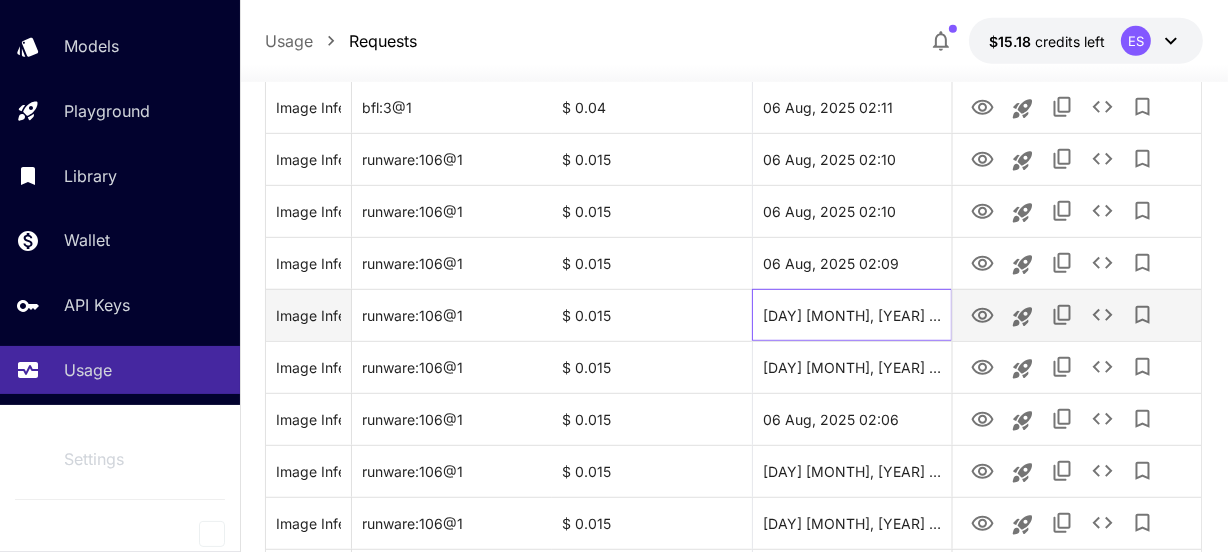 click on "[DAY] [MONTH], [YEAR] [HOUR]:[MINUTE]" at bounding box center [852, 315] 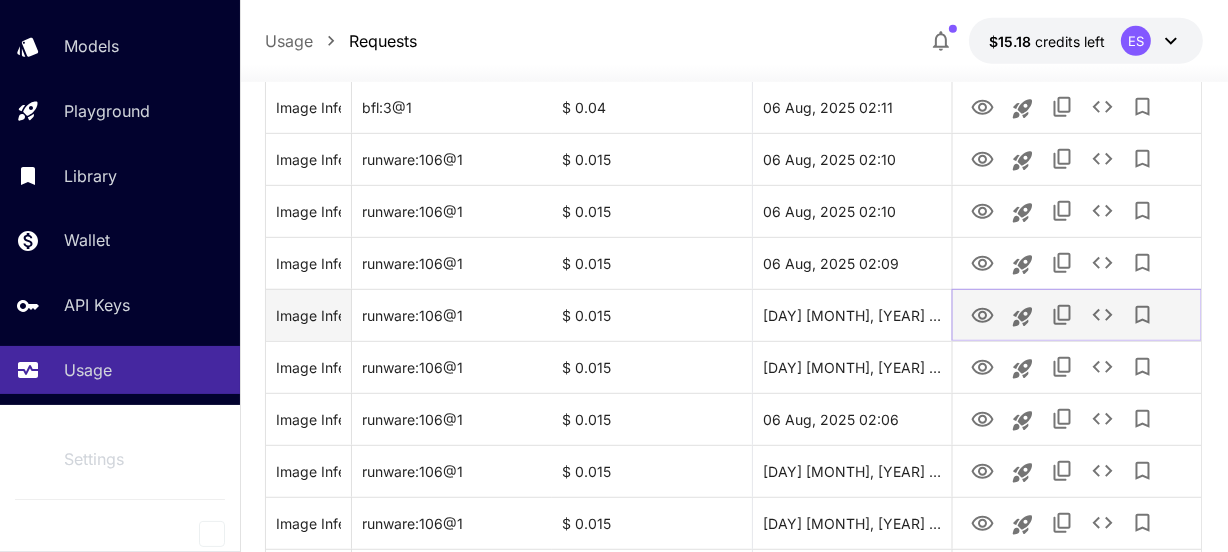 click 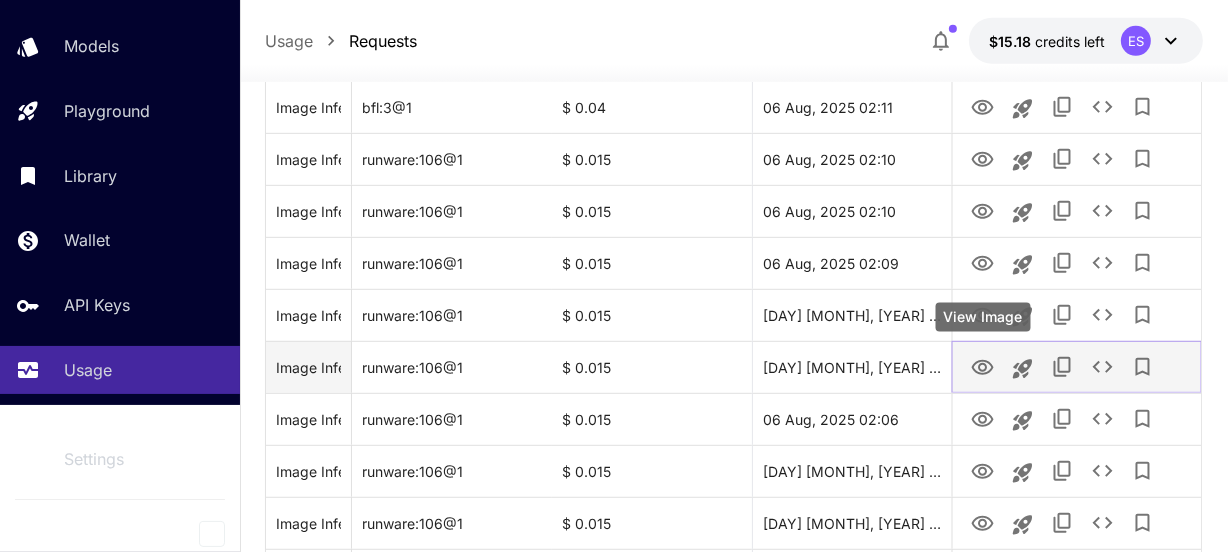click 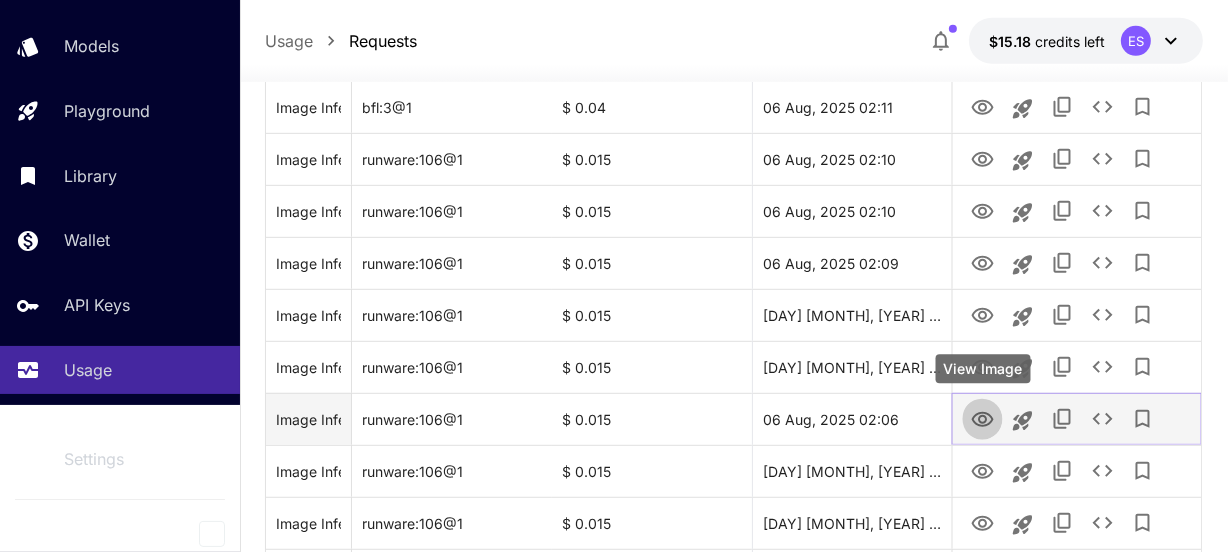 click at bounding box center [982, 418] 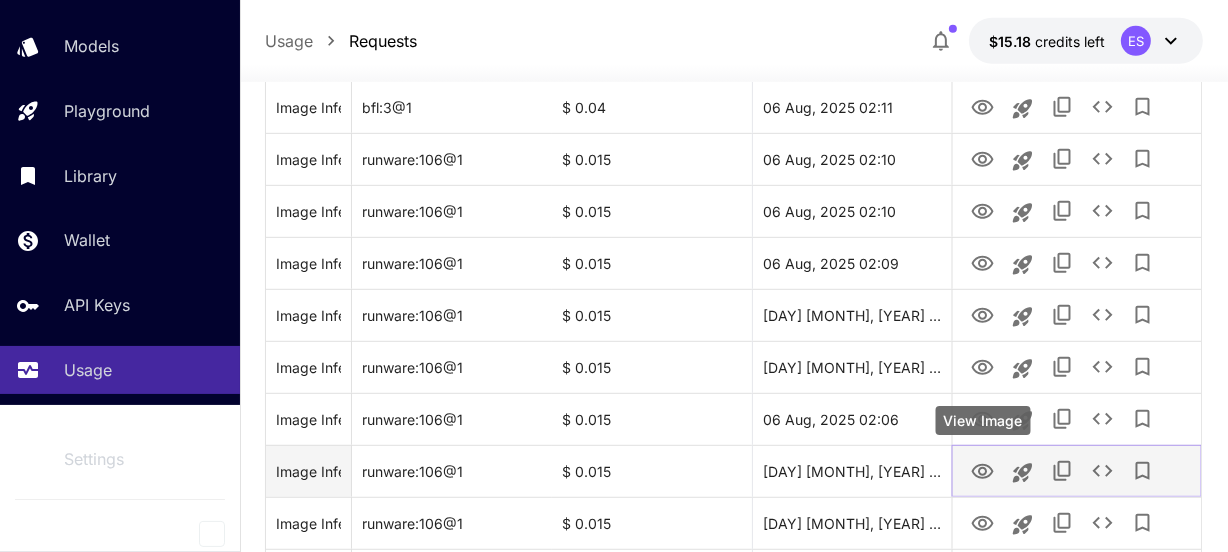 click 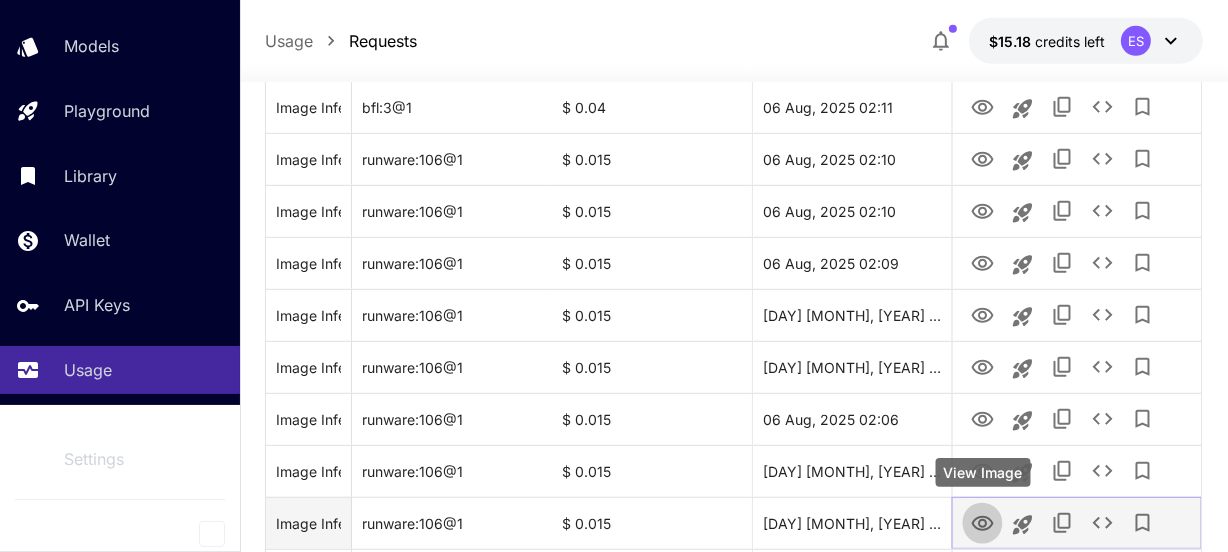 click 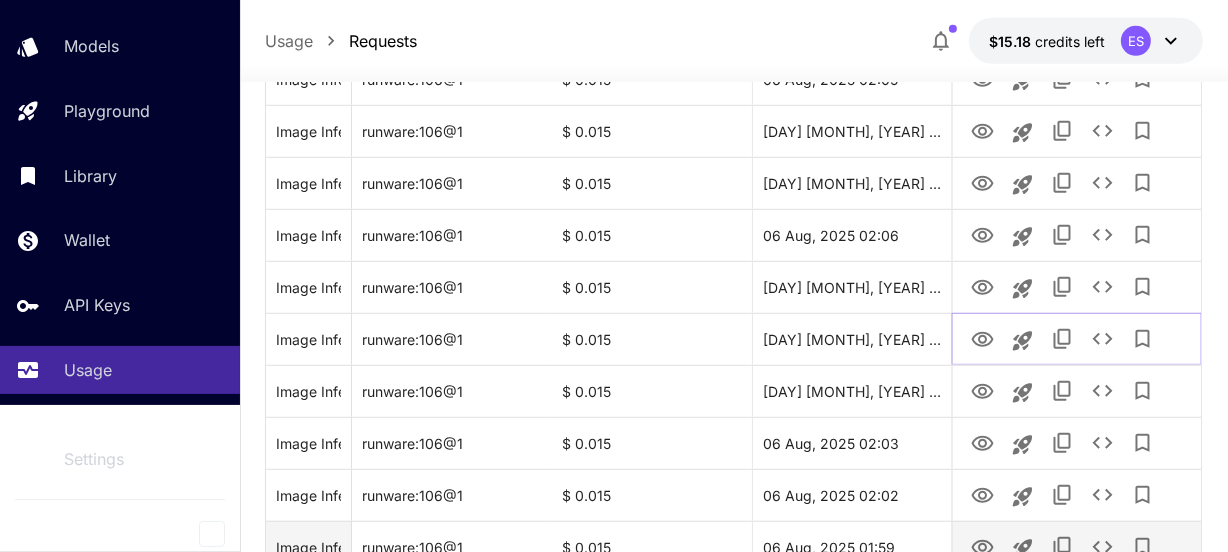 scroll, scrollTop: 1272, scrollLeft: 0, axis: vertical 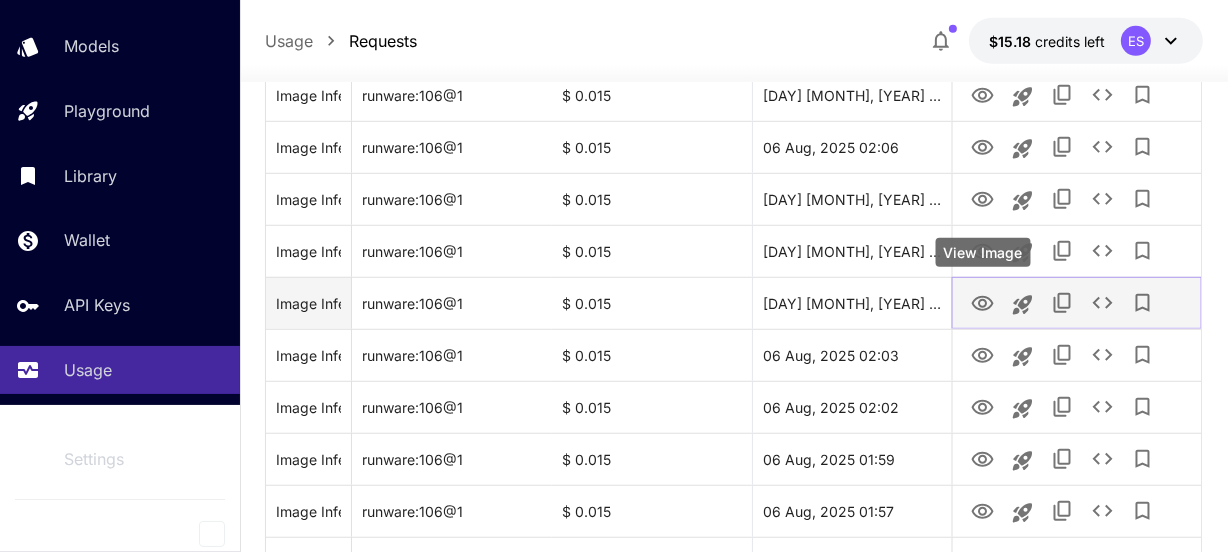 click 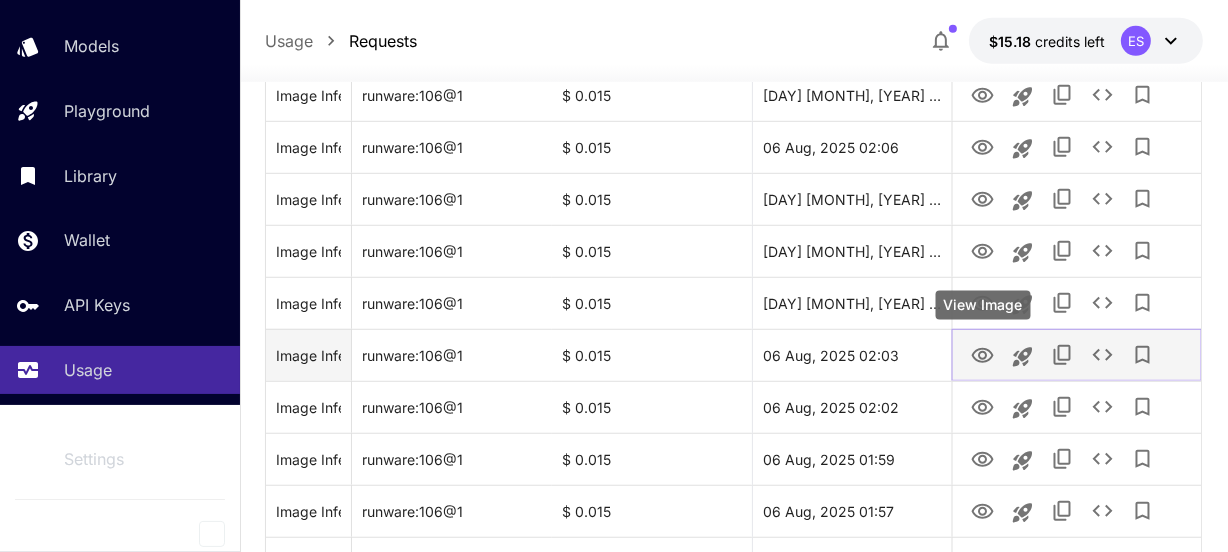 click 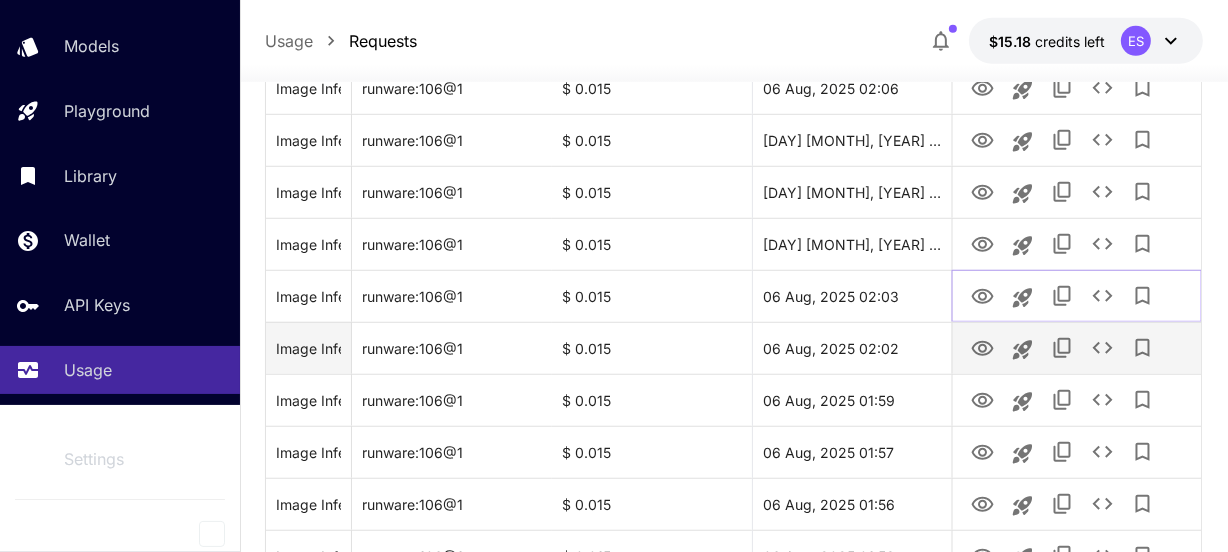 scroll, scrollTop: 1363, scrollLeft: 0, axis: vertical 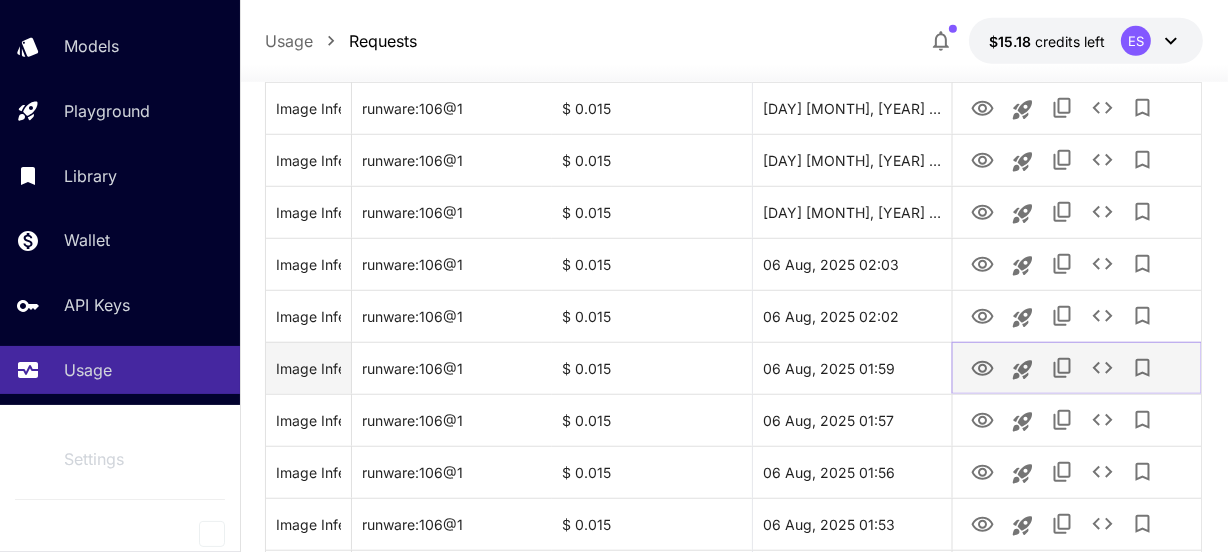 click at bounding box center (982, 367) 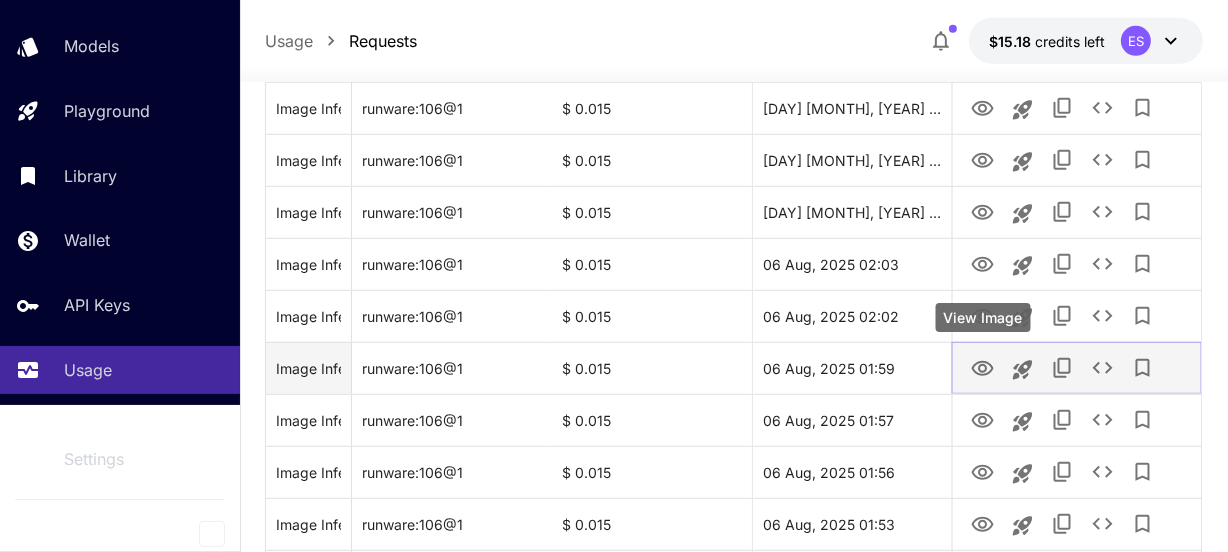 click 